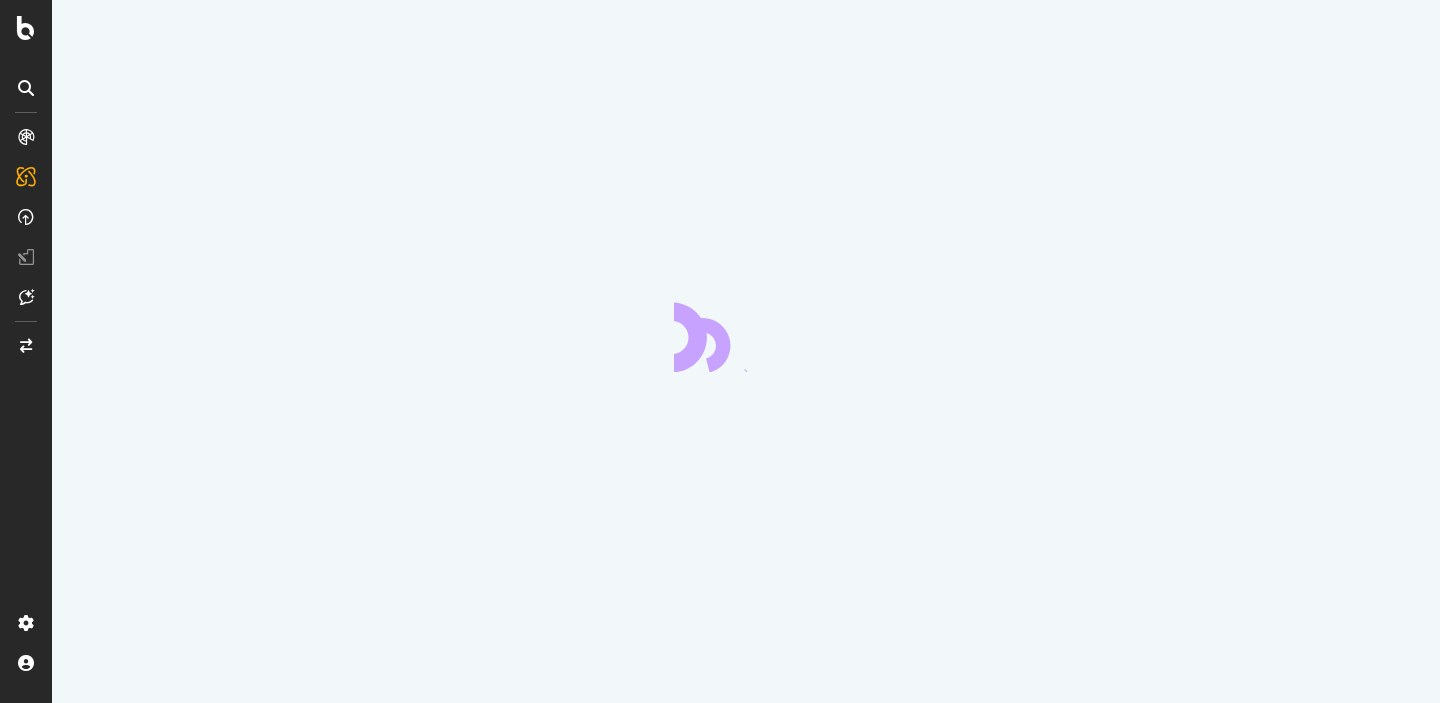 scroll, scrollTop: 0, scrollLeft: 0, axis: both 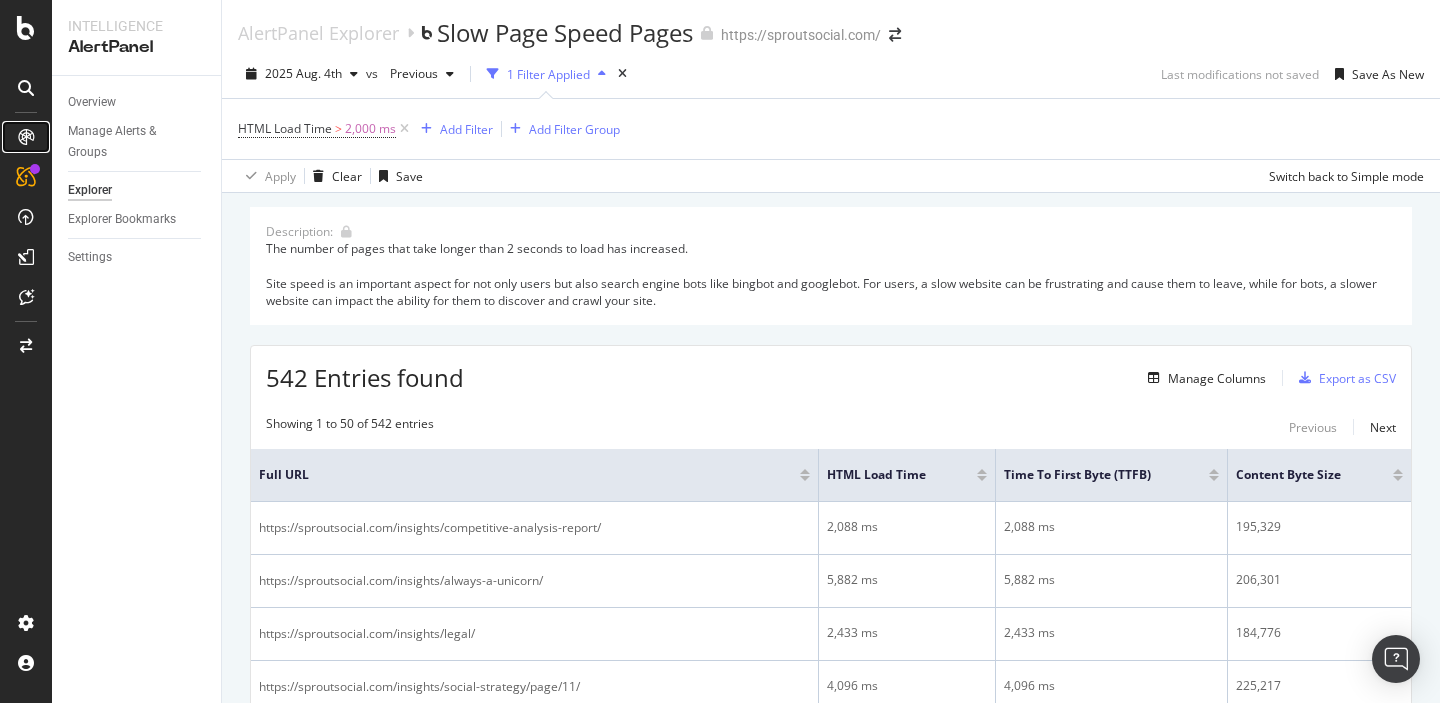 click at bounding box center (26, 137) 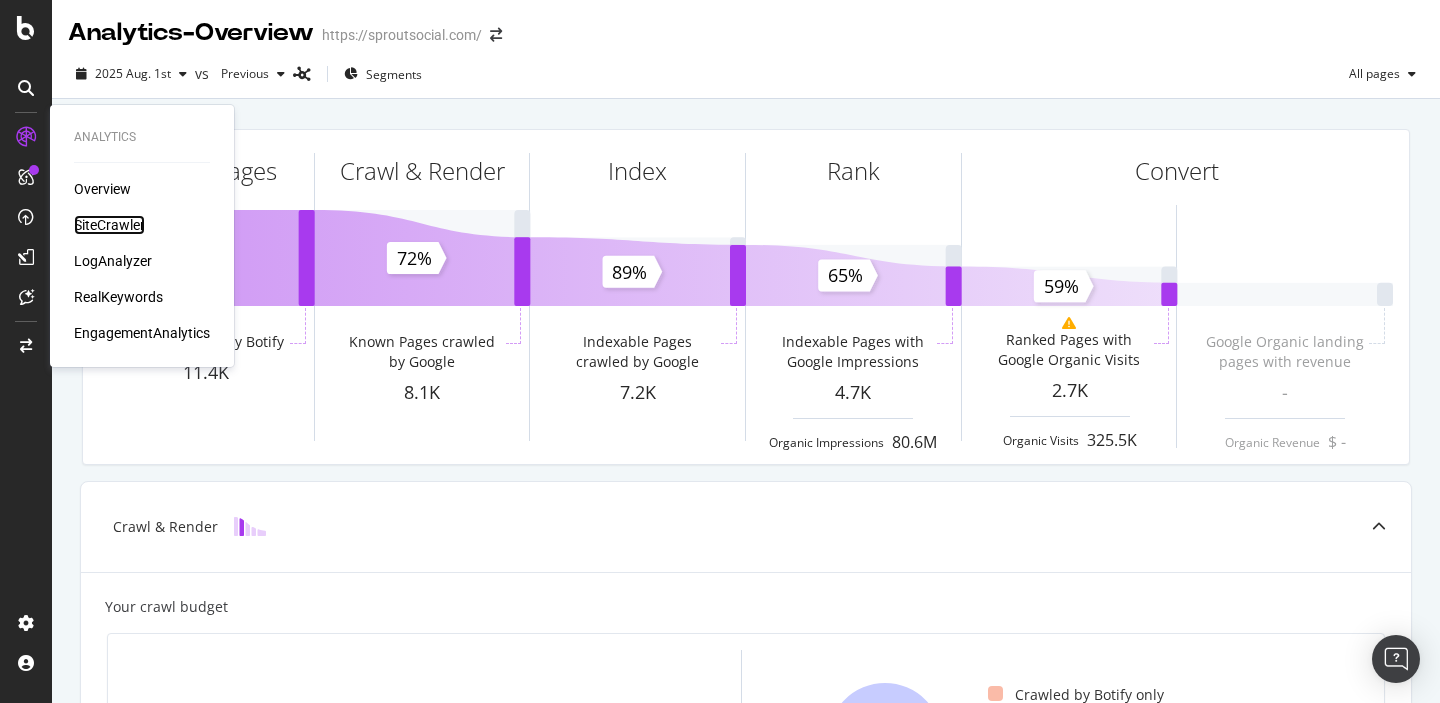 click on "SiteCrawler" at bounding box center [109, 225] 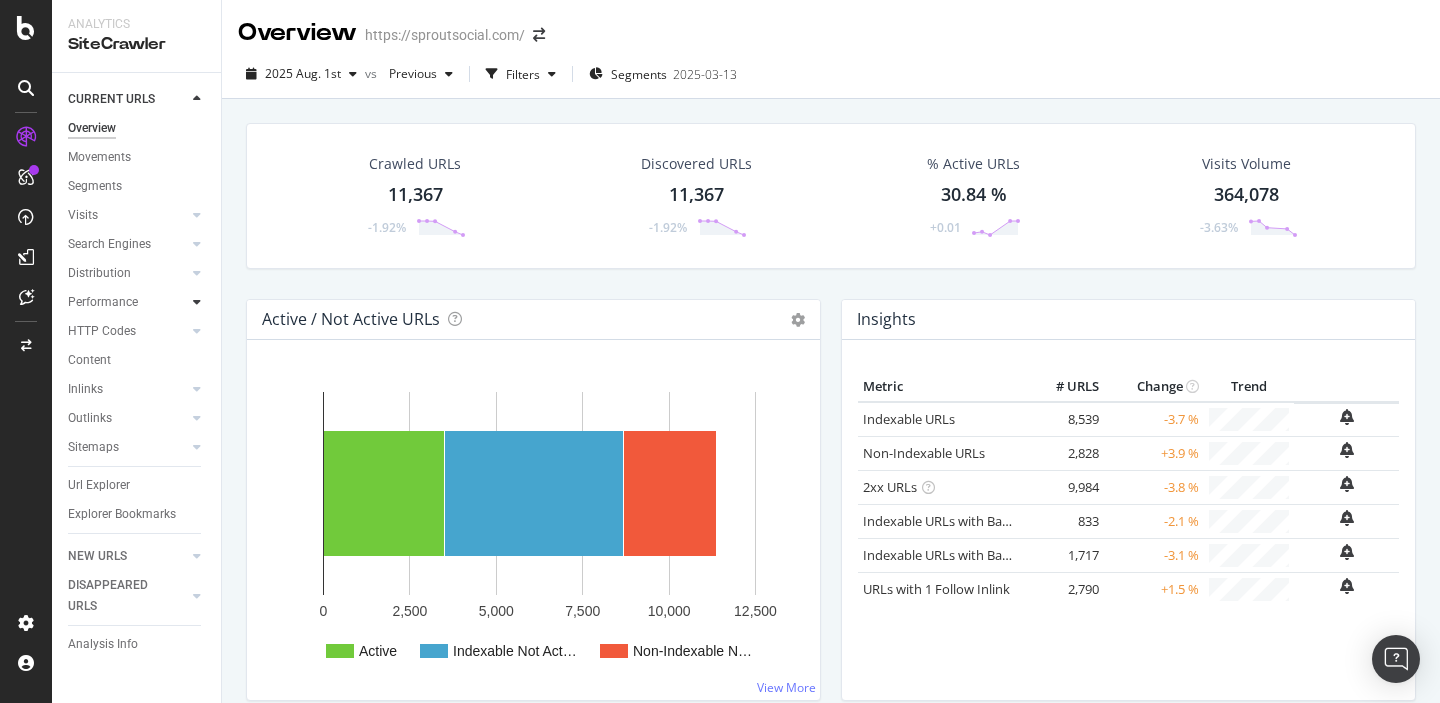 click at bounding box center (197, 302) 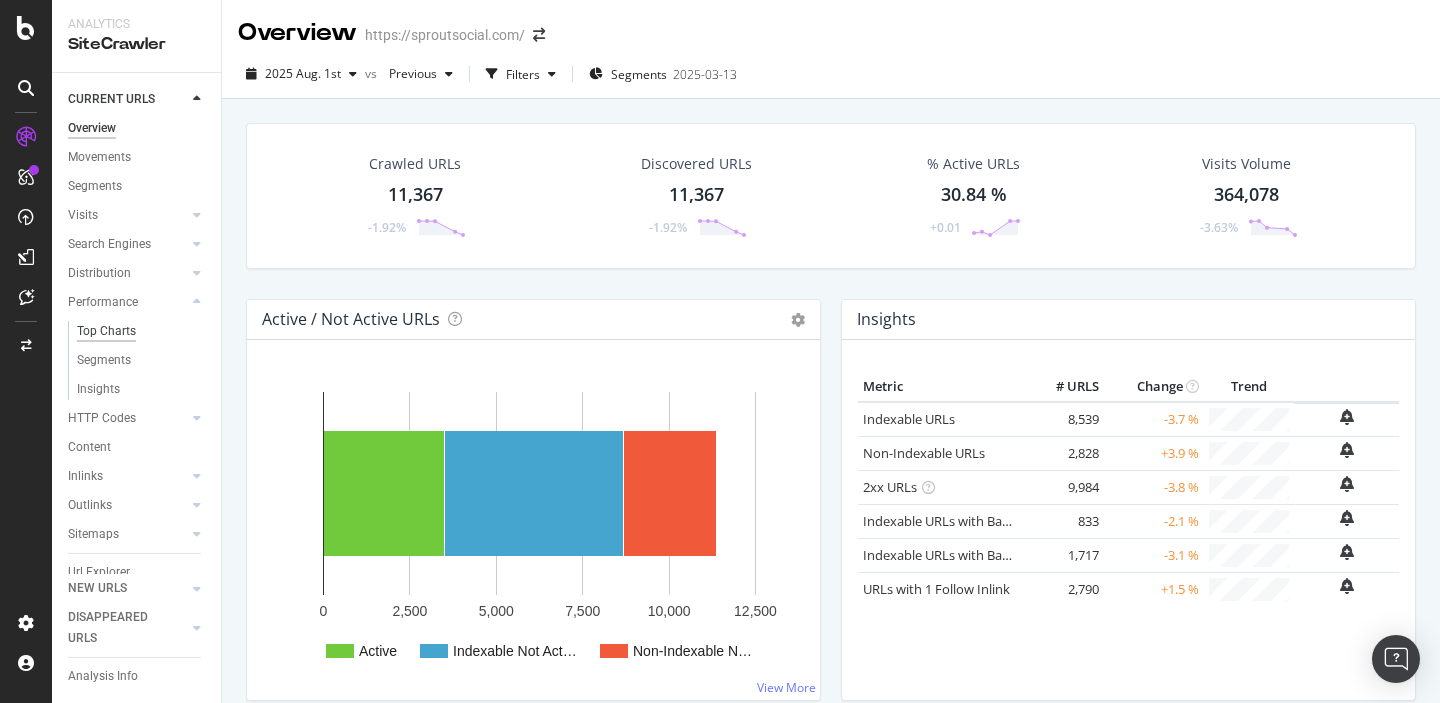 click on "Top Charts" at bounding box center (106, 331) 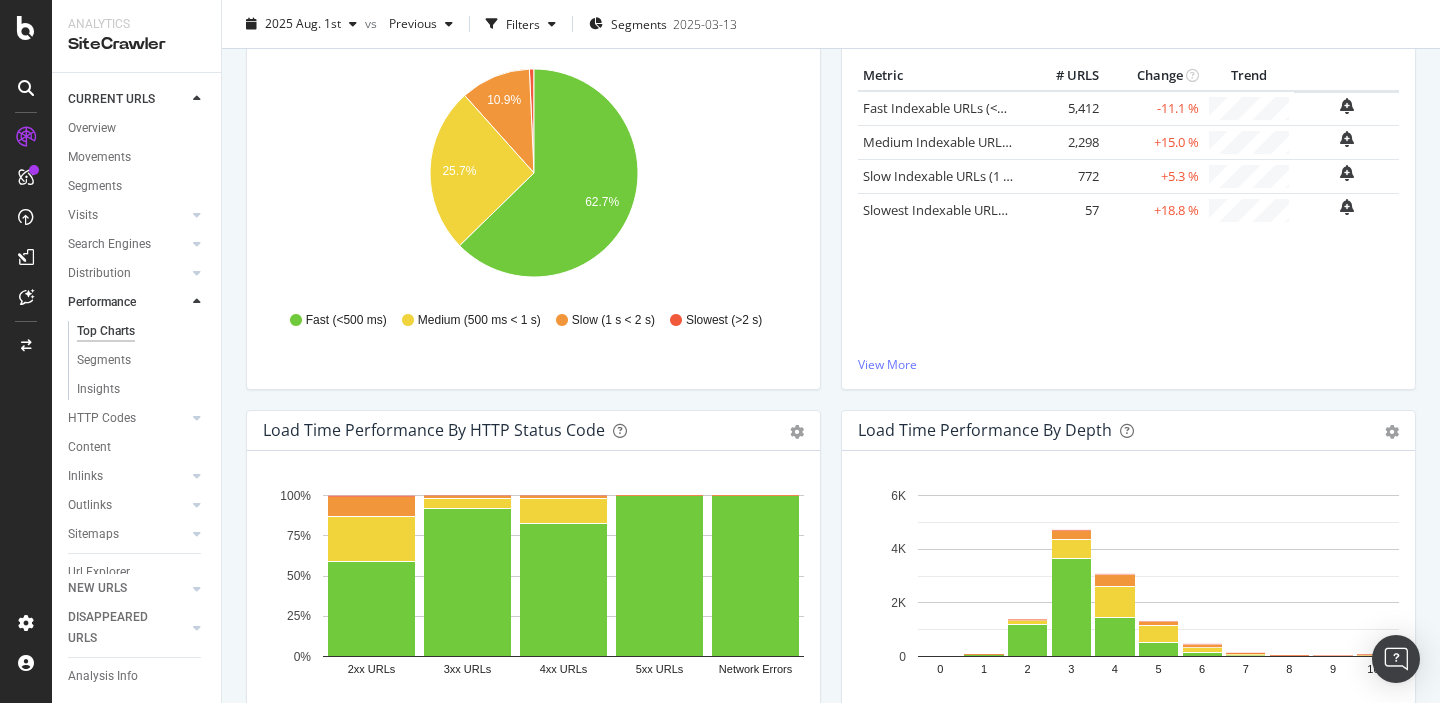 scroll, scrollTop: 338, scrollLeft: 0, axis: vertical 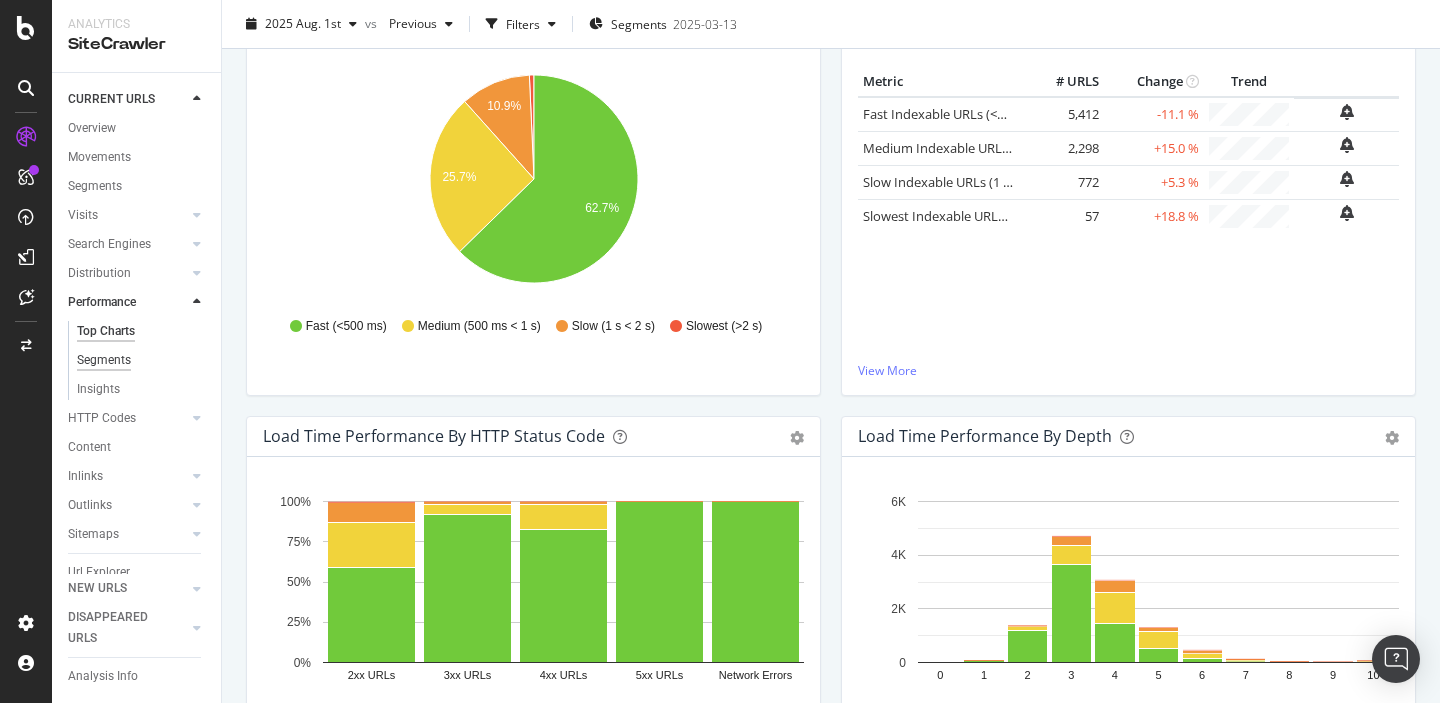 click on "Segments" at bounding box center (104, 360) 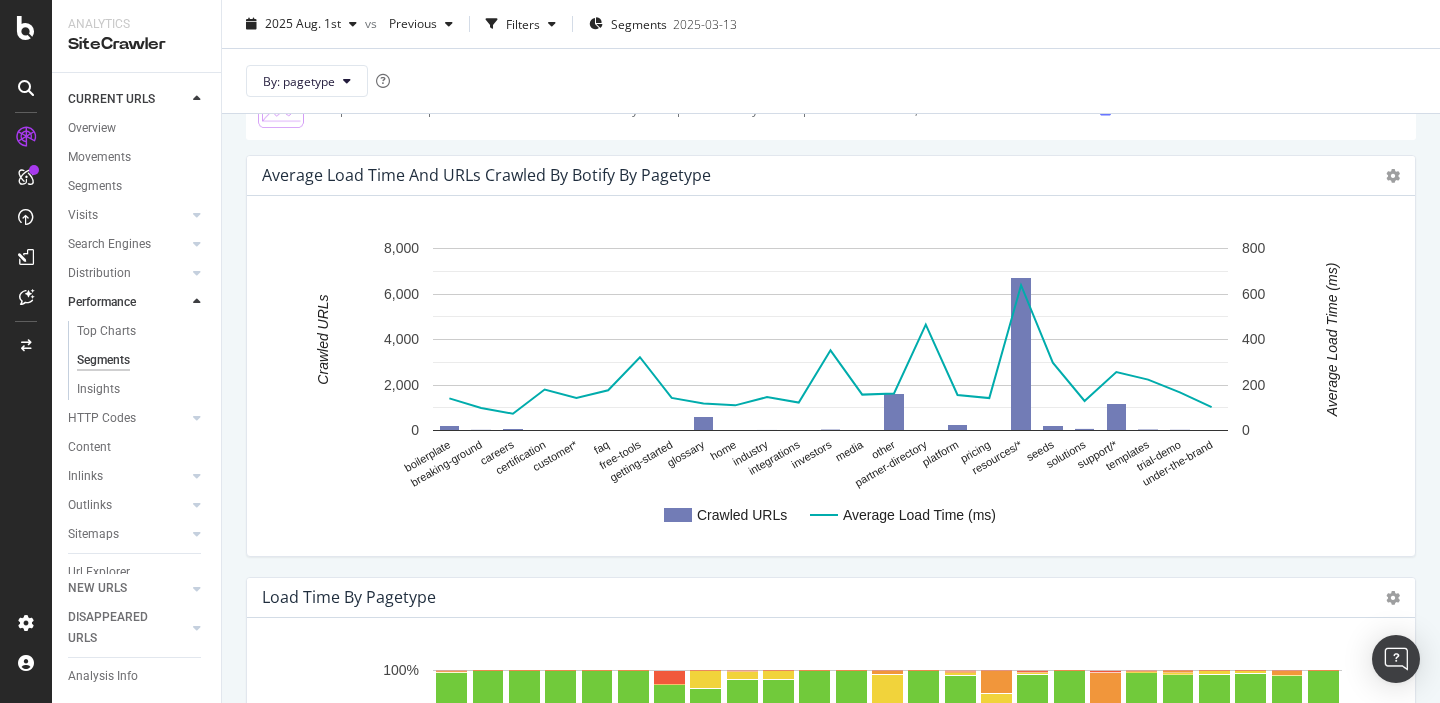scroll, scrollTop: 0, scrollLeft: 0, axis: both 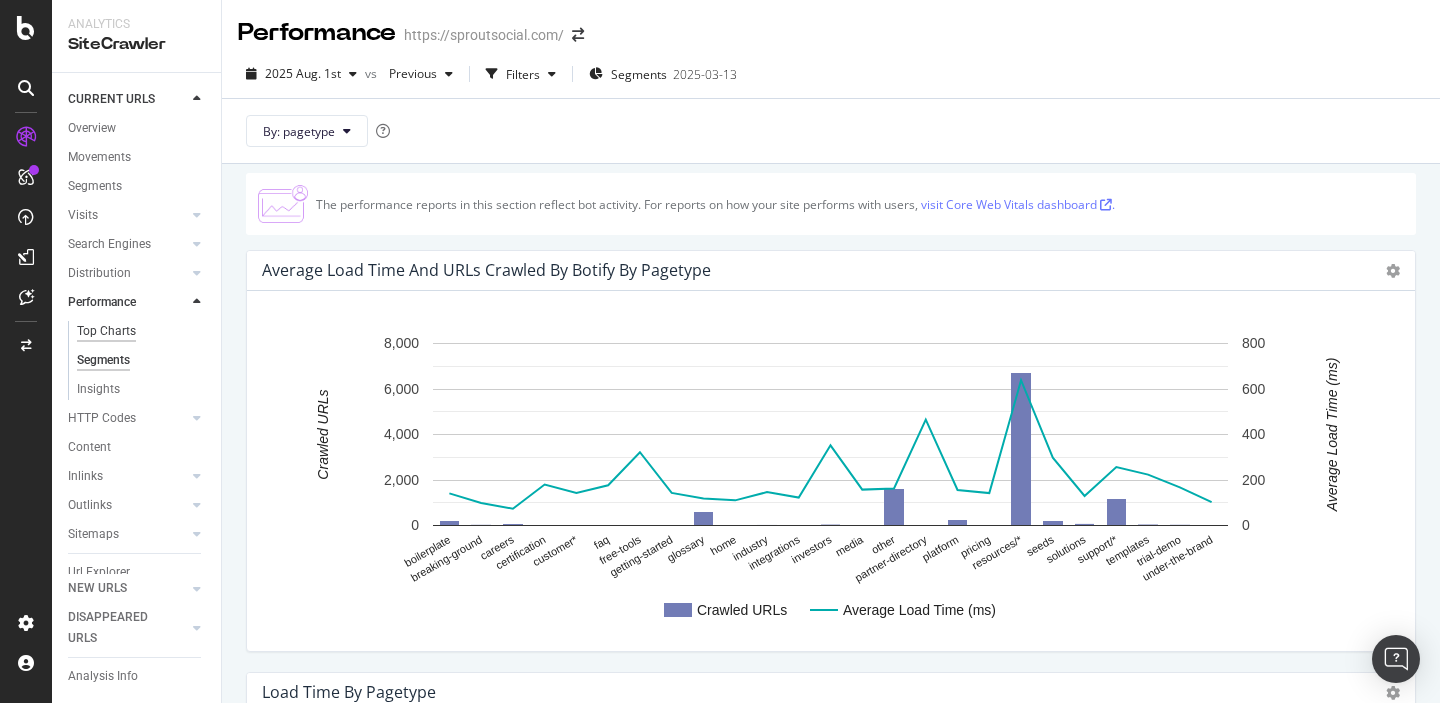 click on "Top Charts" at bounding box center [106, 331] 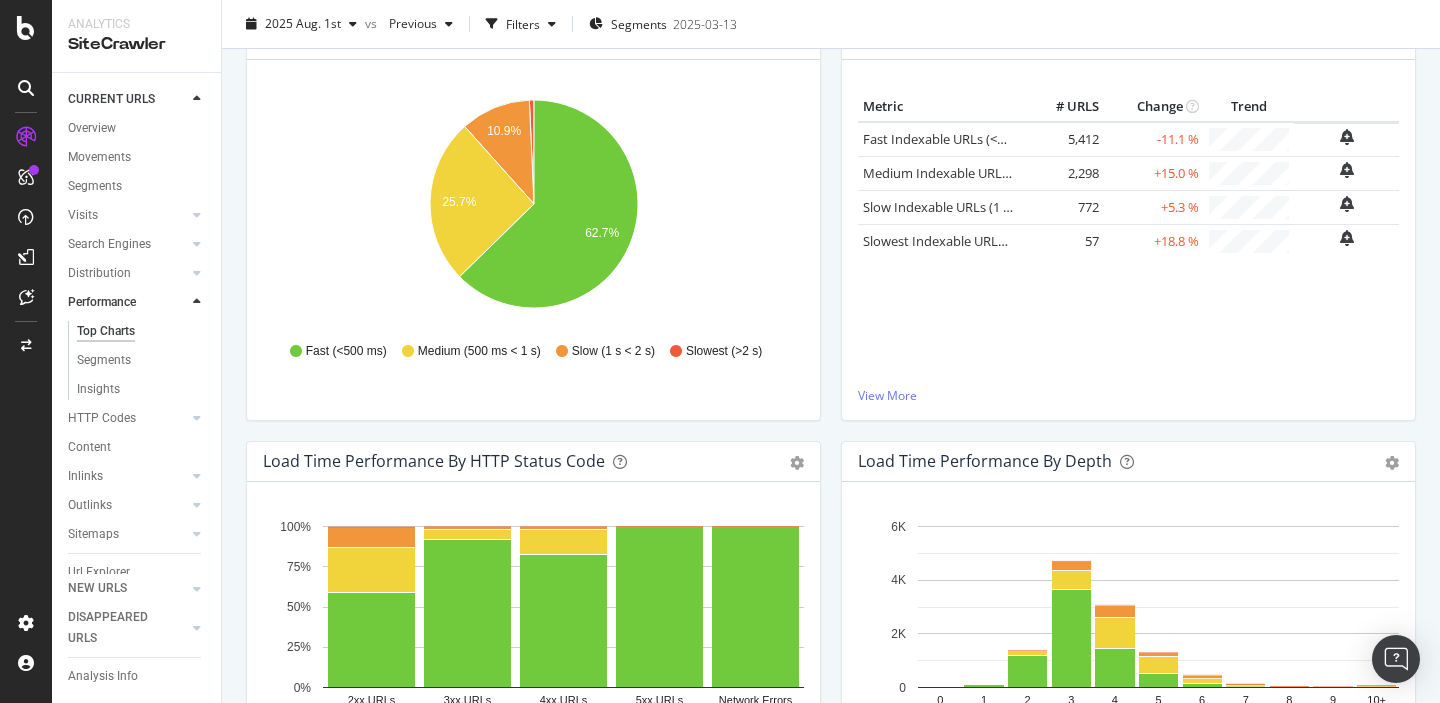 scroll, scrollTop: 0, scrollLeft: 0, axis: both 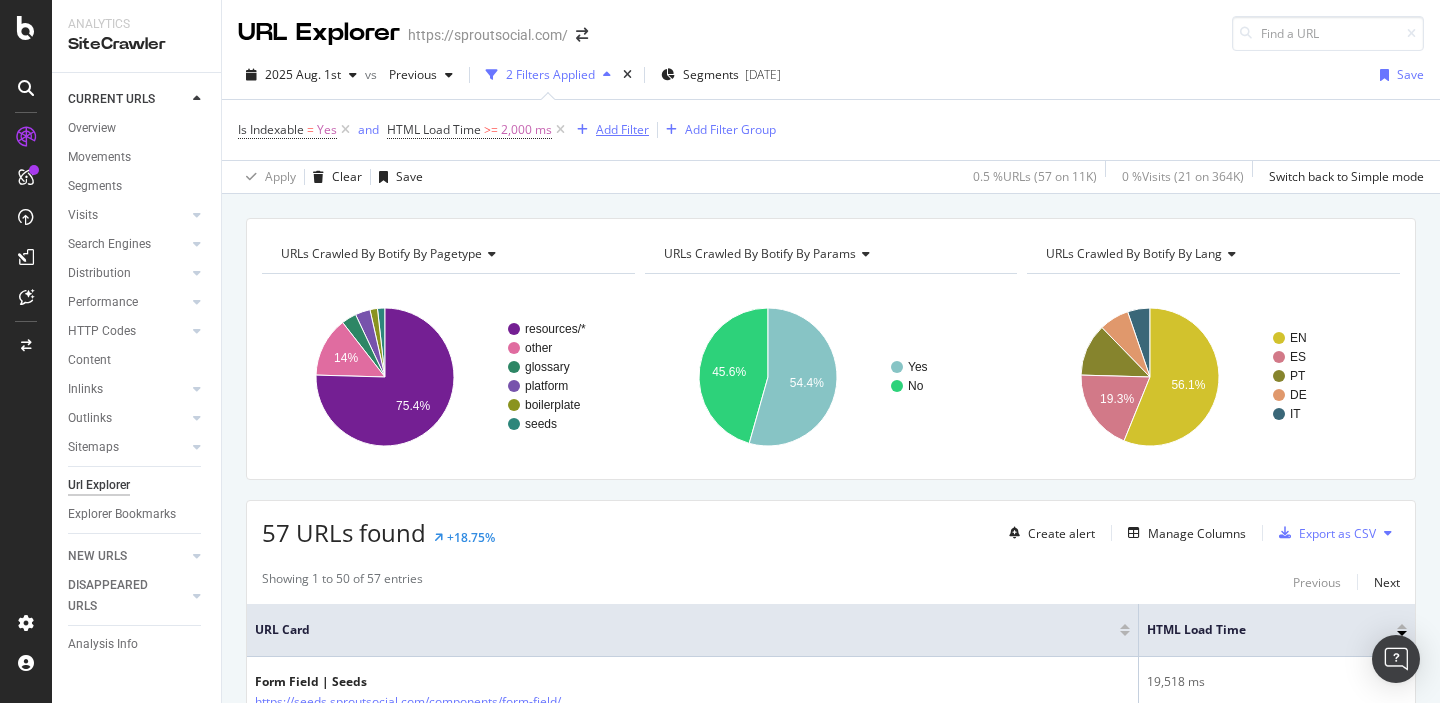 click on "Add Filter" at bounding box center (622, 129) 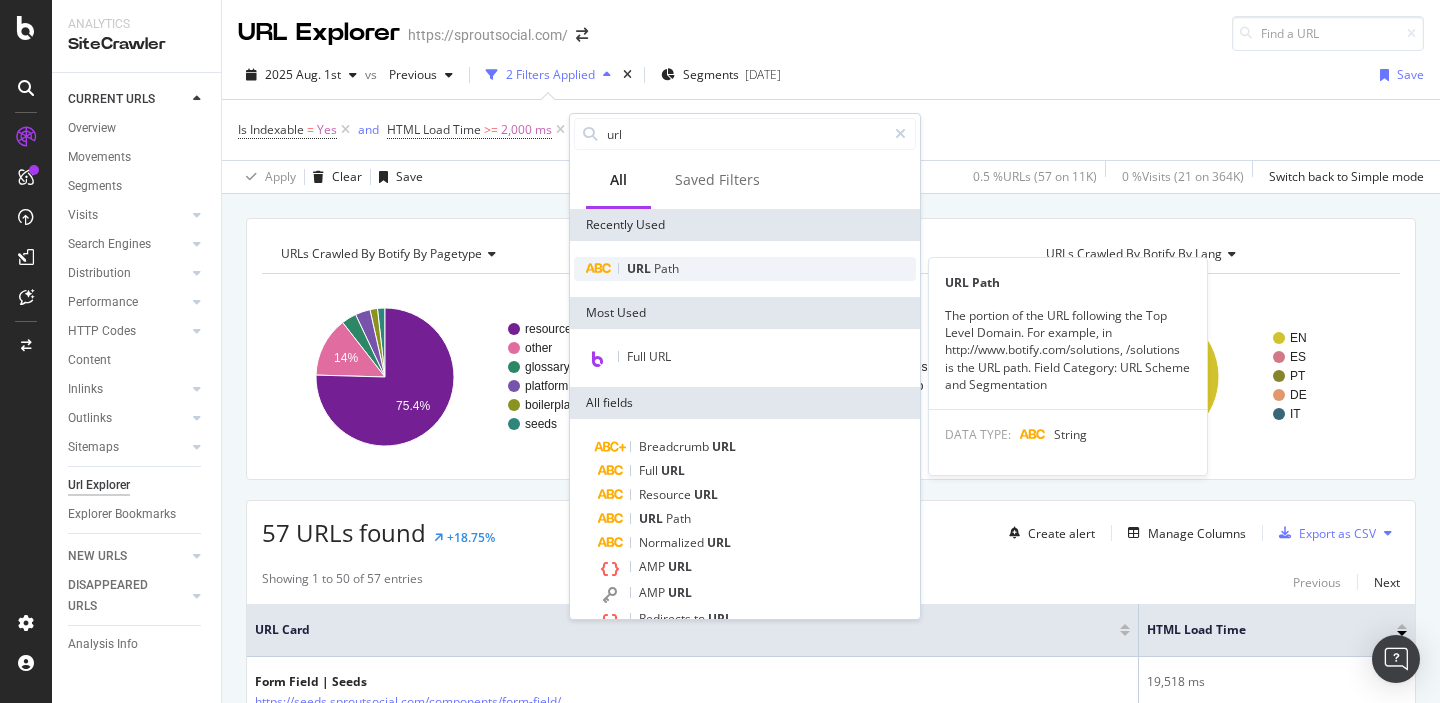 type on "url" 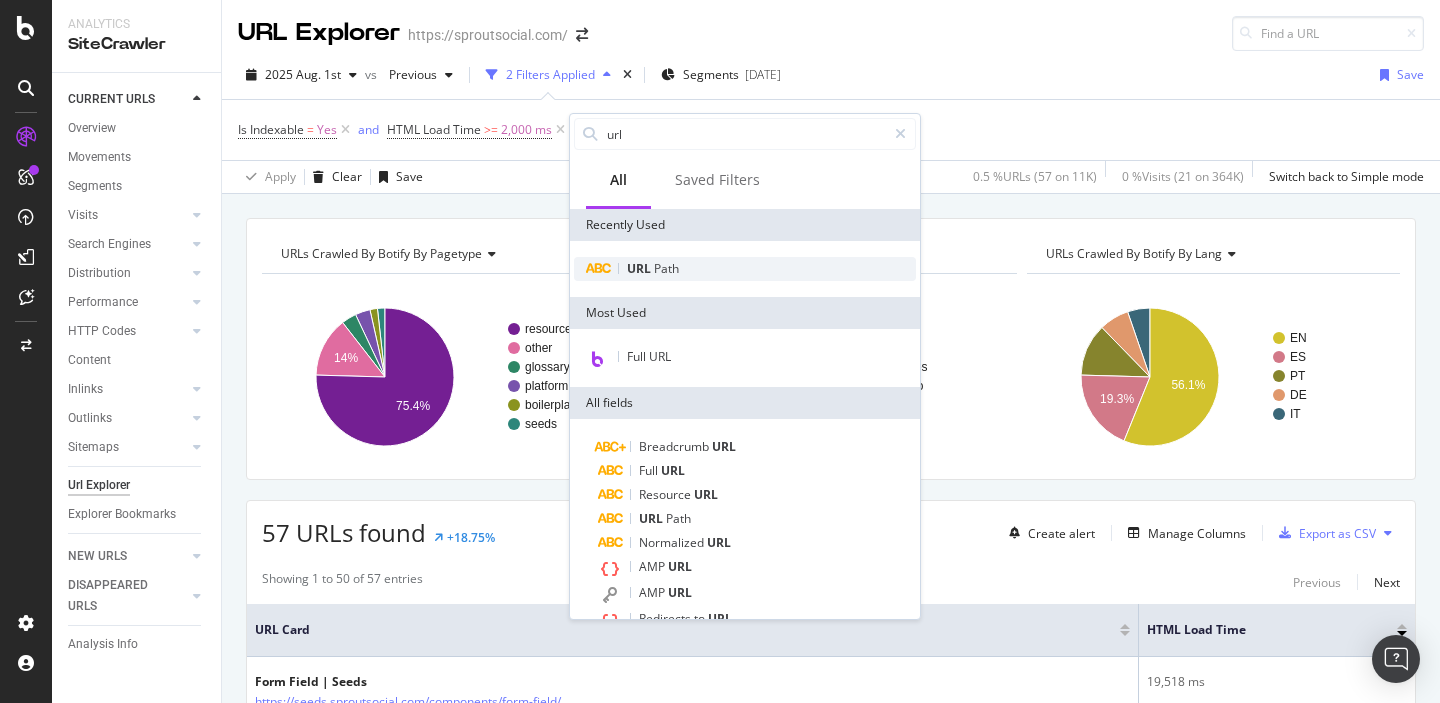 click on "URL" at bounding box center [640, 268] 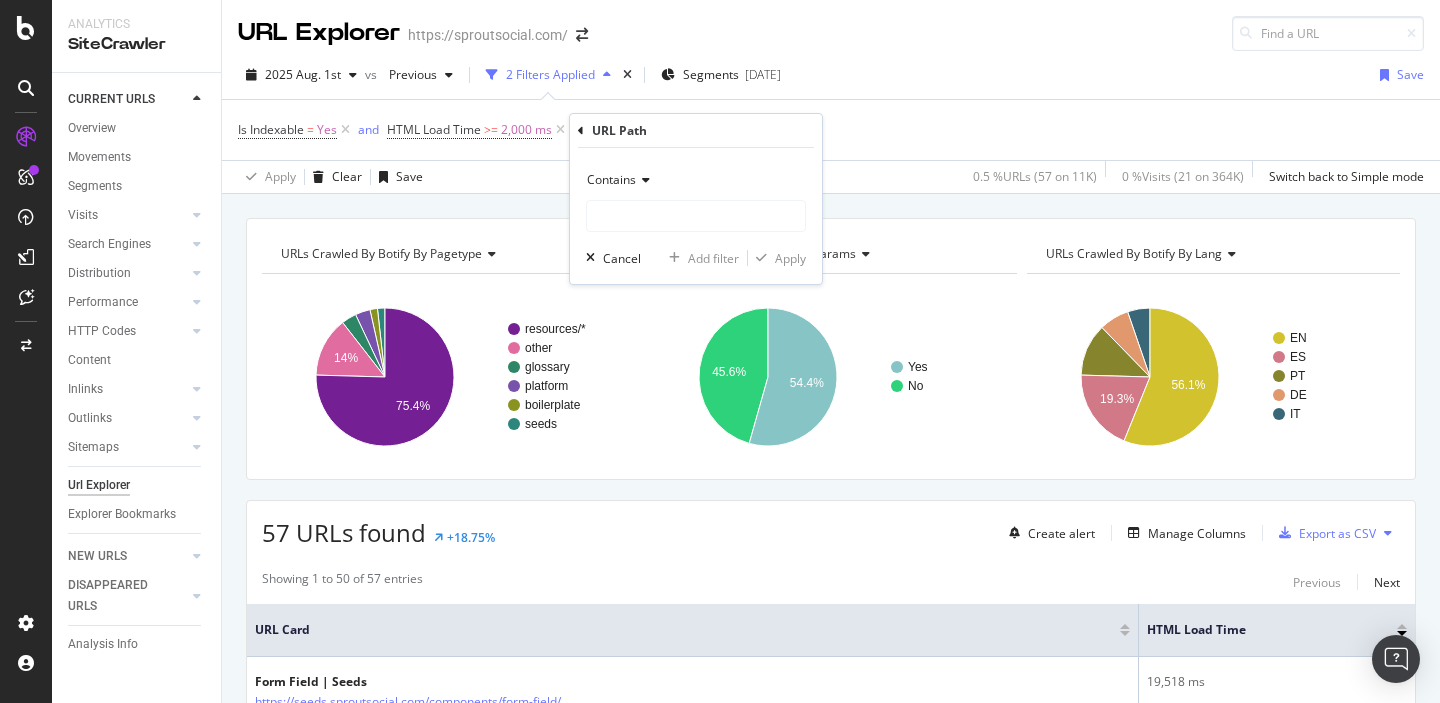click on "Contains" at bounding box center (611, 179) 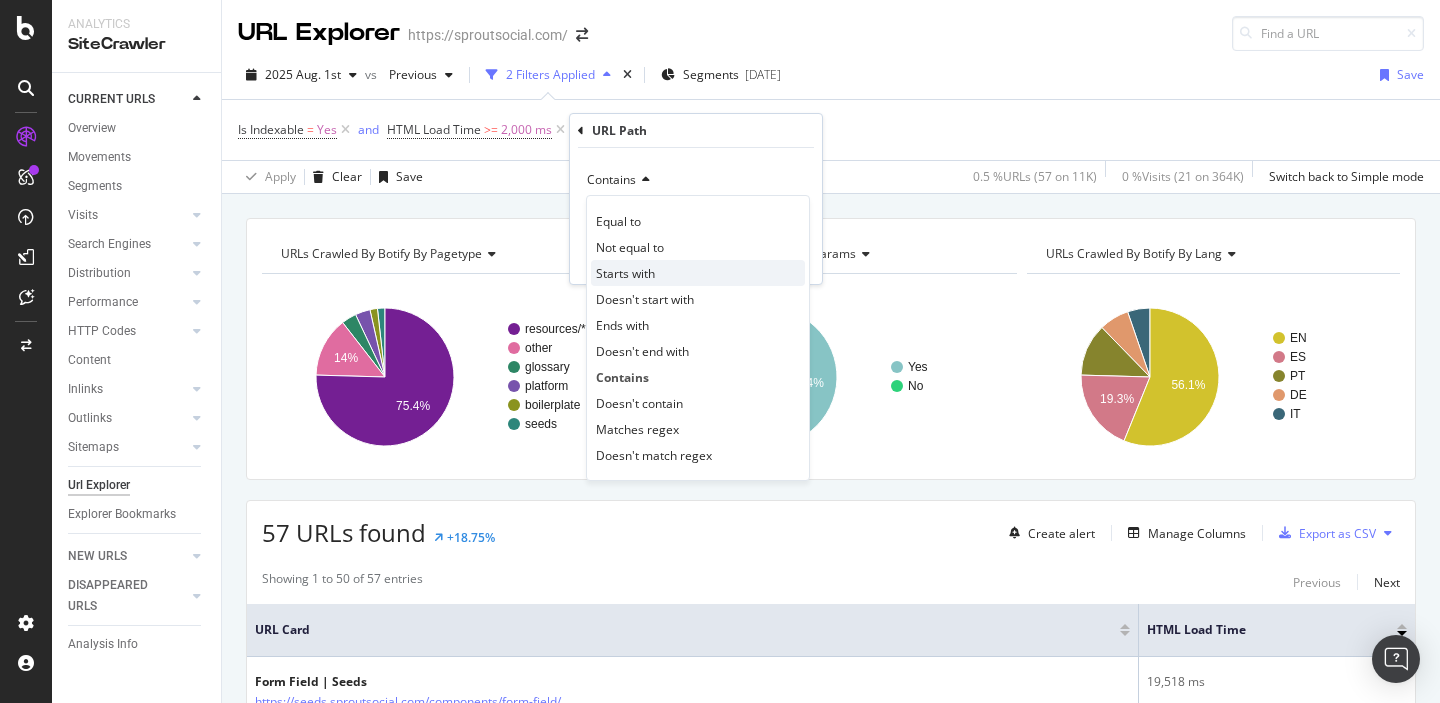 click on "Starts with" at bounding box center [625, 273] 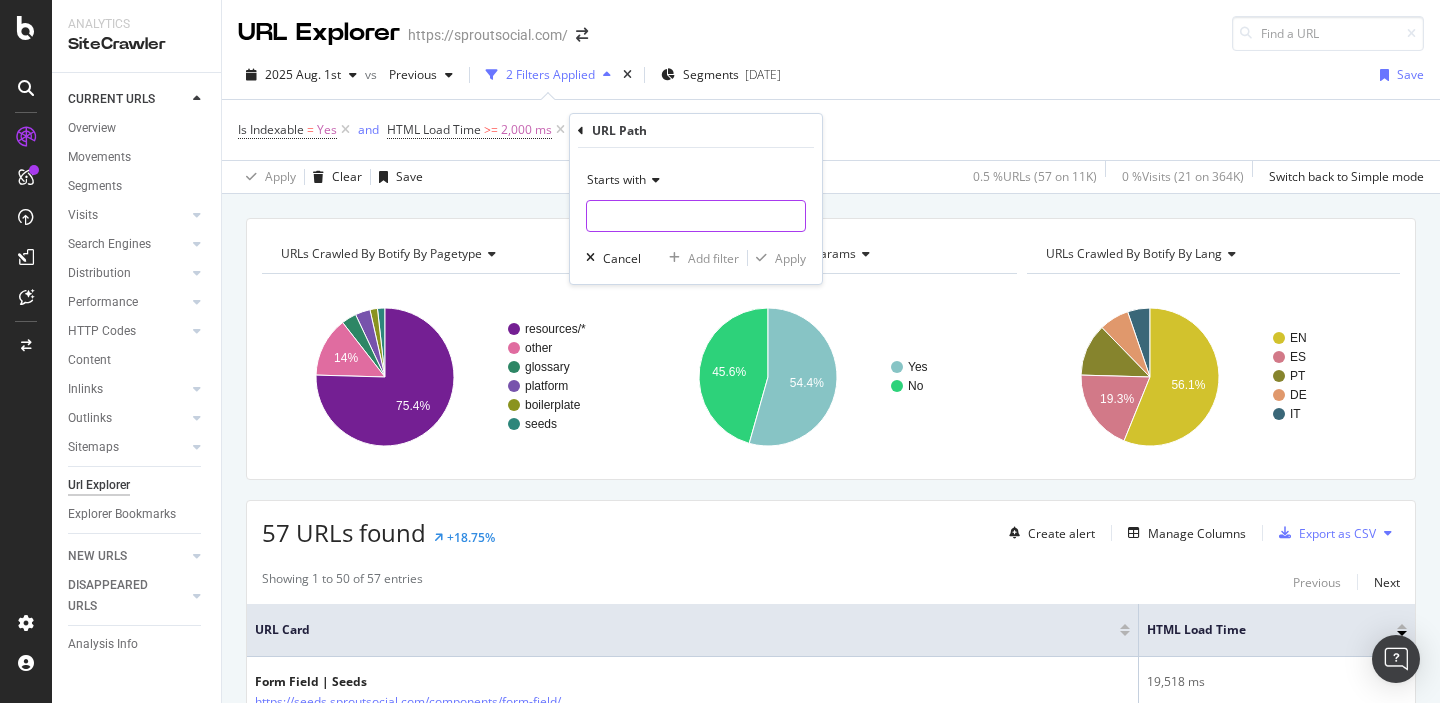 click at bounding box center (696, 216) 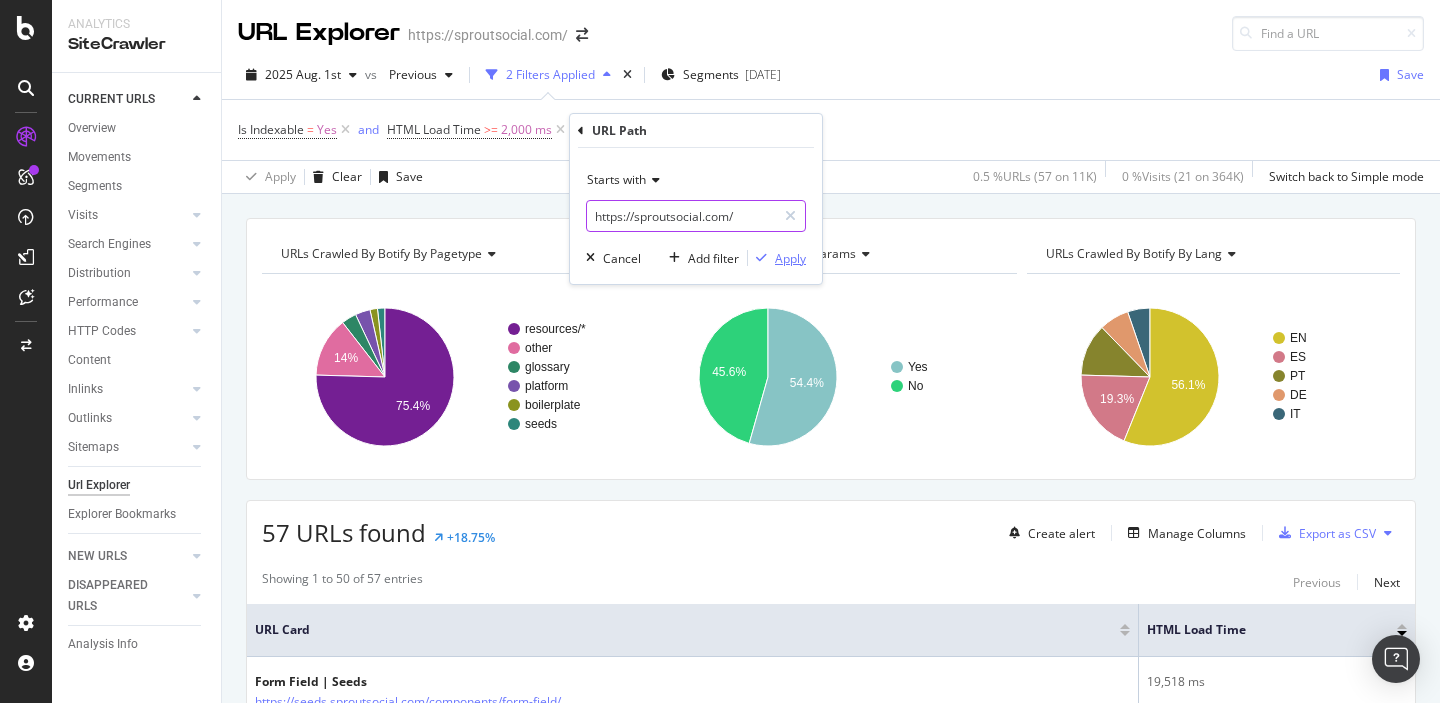 type on "https://sproutsocial.com/" 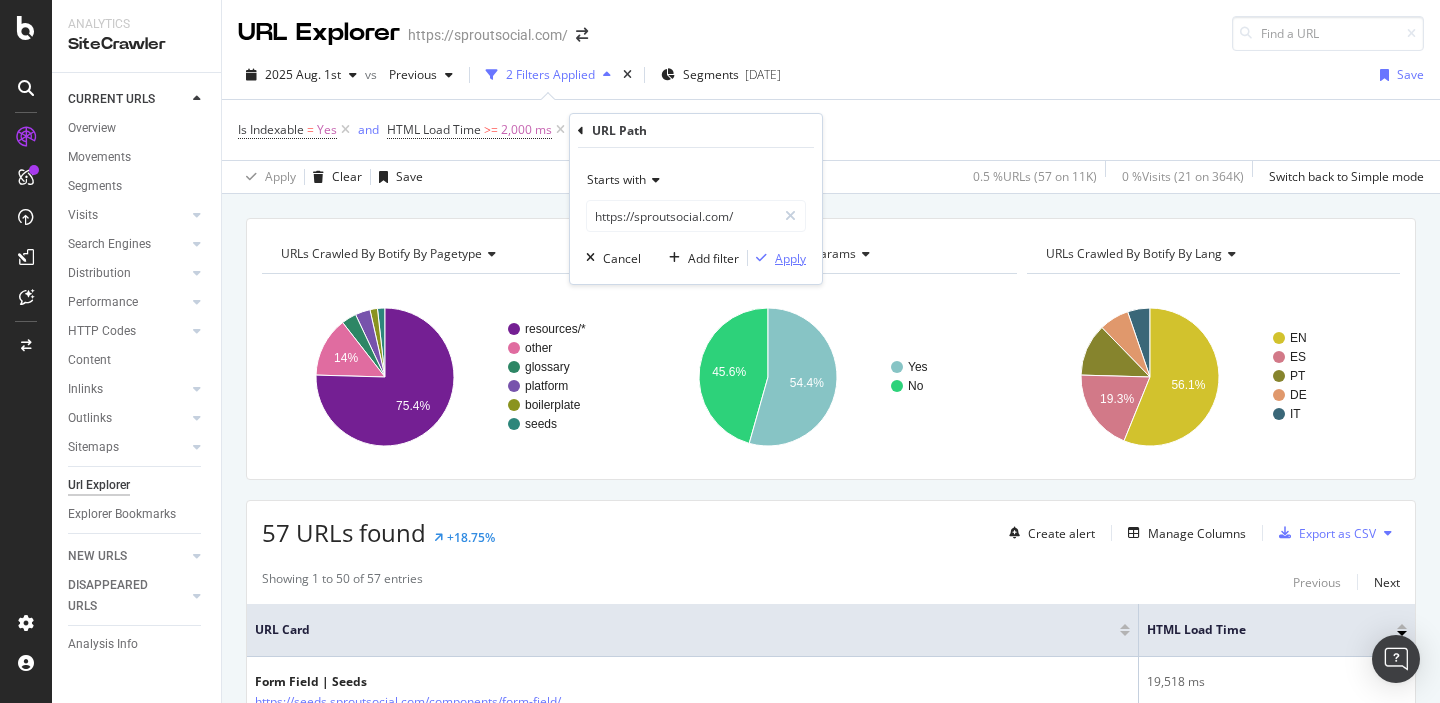 click on "Apply" at bounding box center [777, 258] 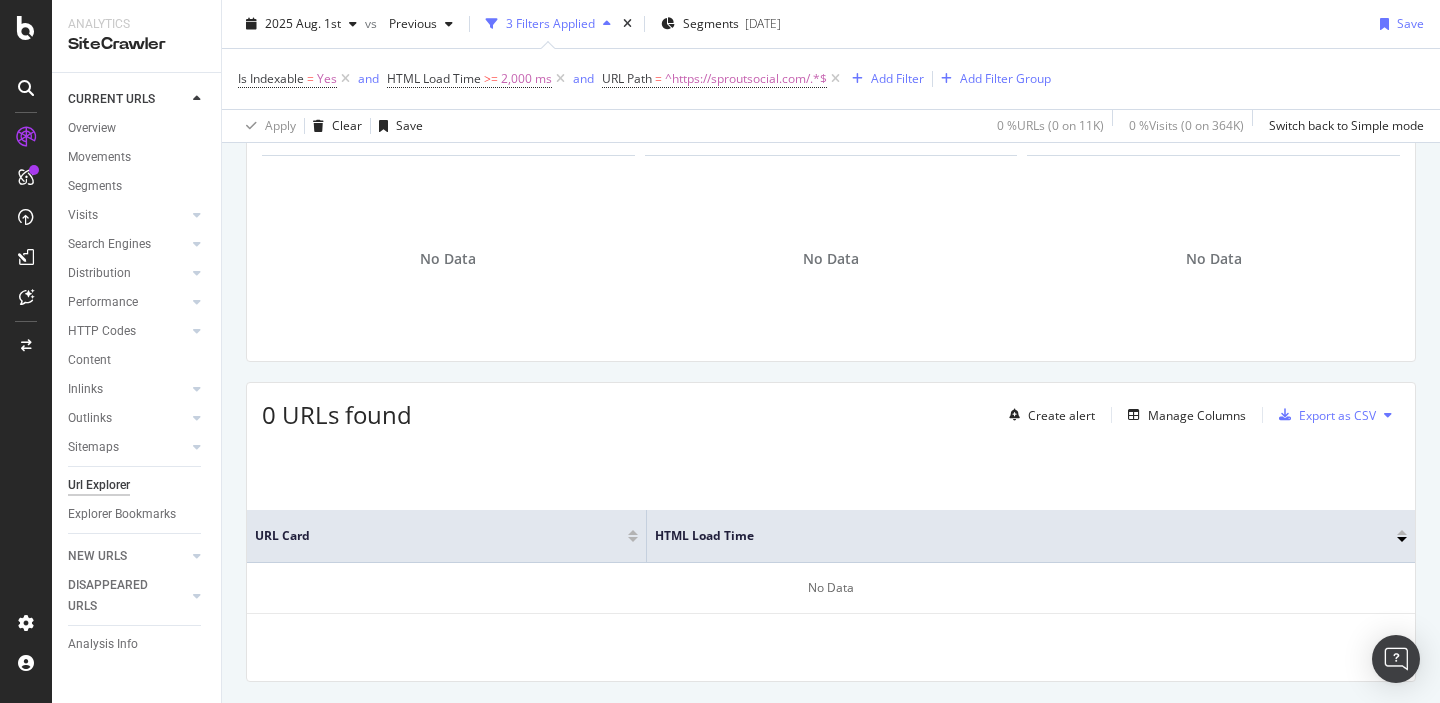scroll, scrollTop: 167, scrollLeft: 0, axis: vertical 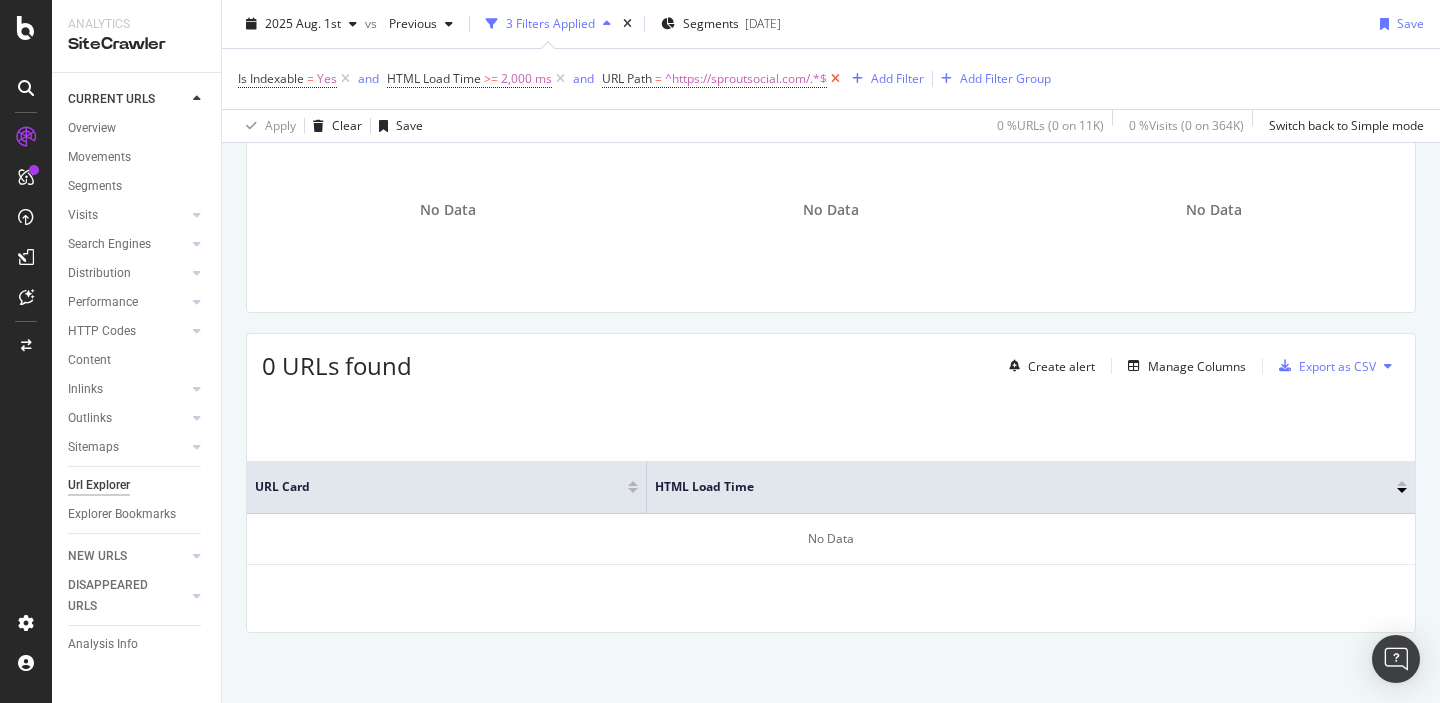 click at bounding box center [835, 79] 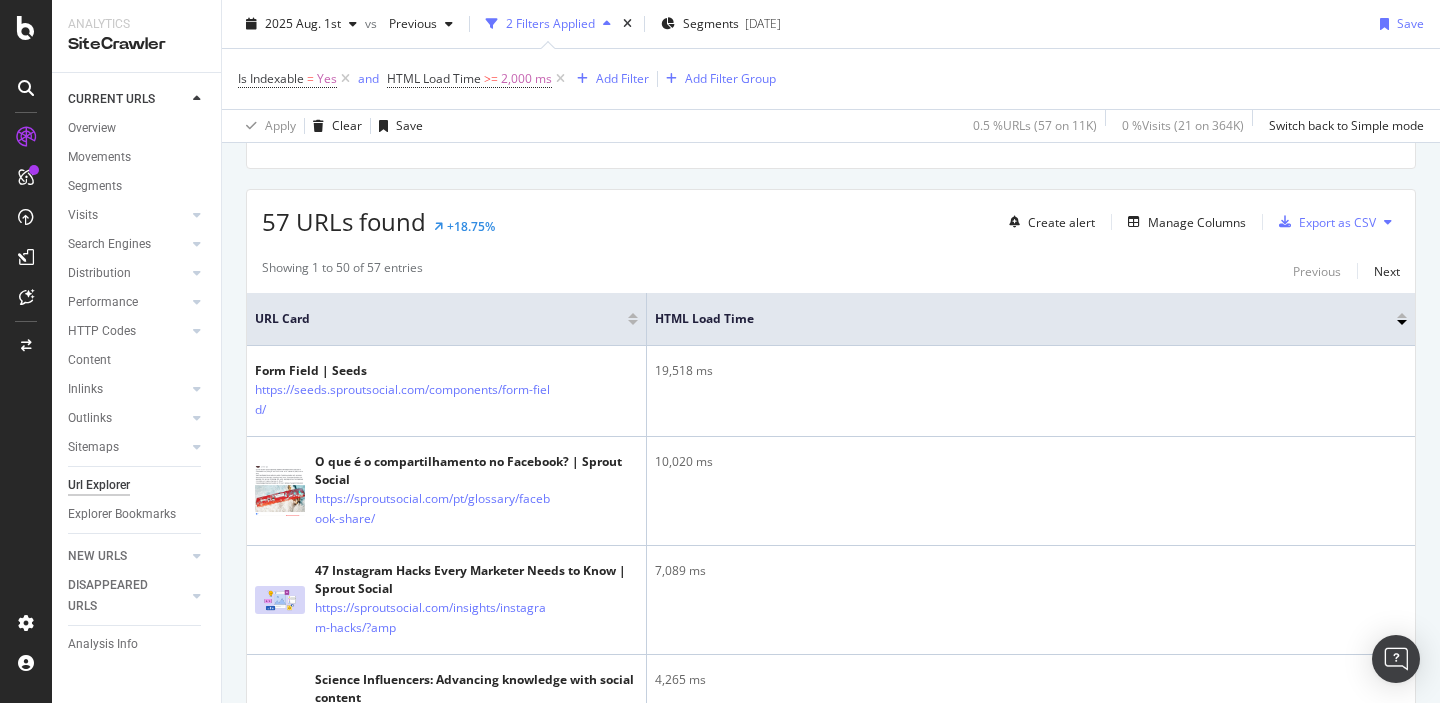 scroll, scrollTop: 433, scrollLeft: 0, axis: vertical 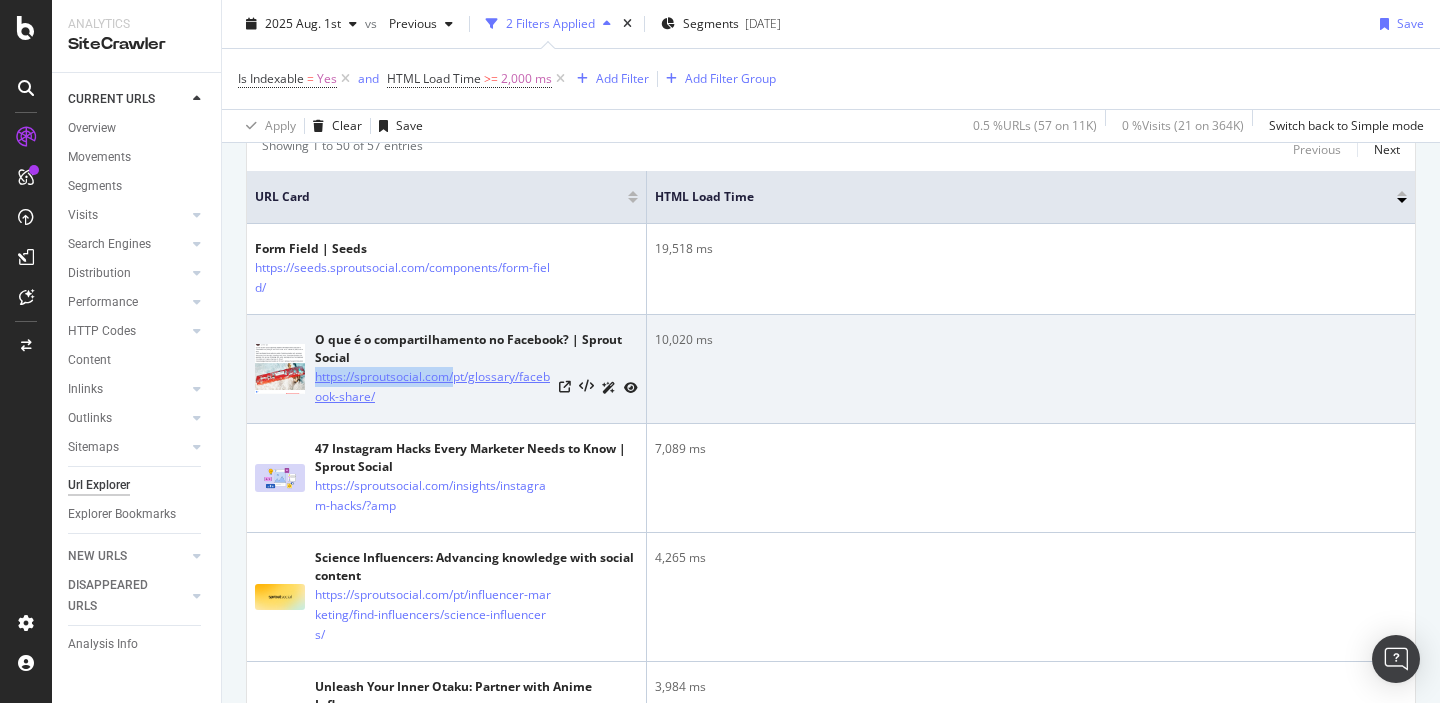 drag, startPoint x: 398, startPoint y: 355, endPoint x: 456, endPoint y: 377, distance: 62.03225 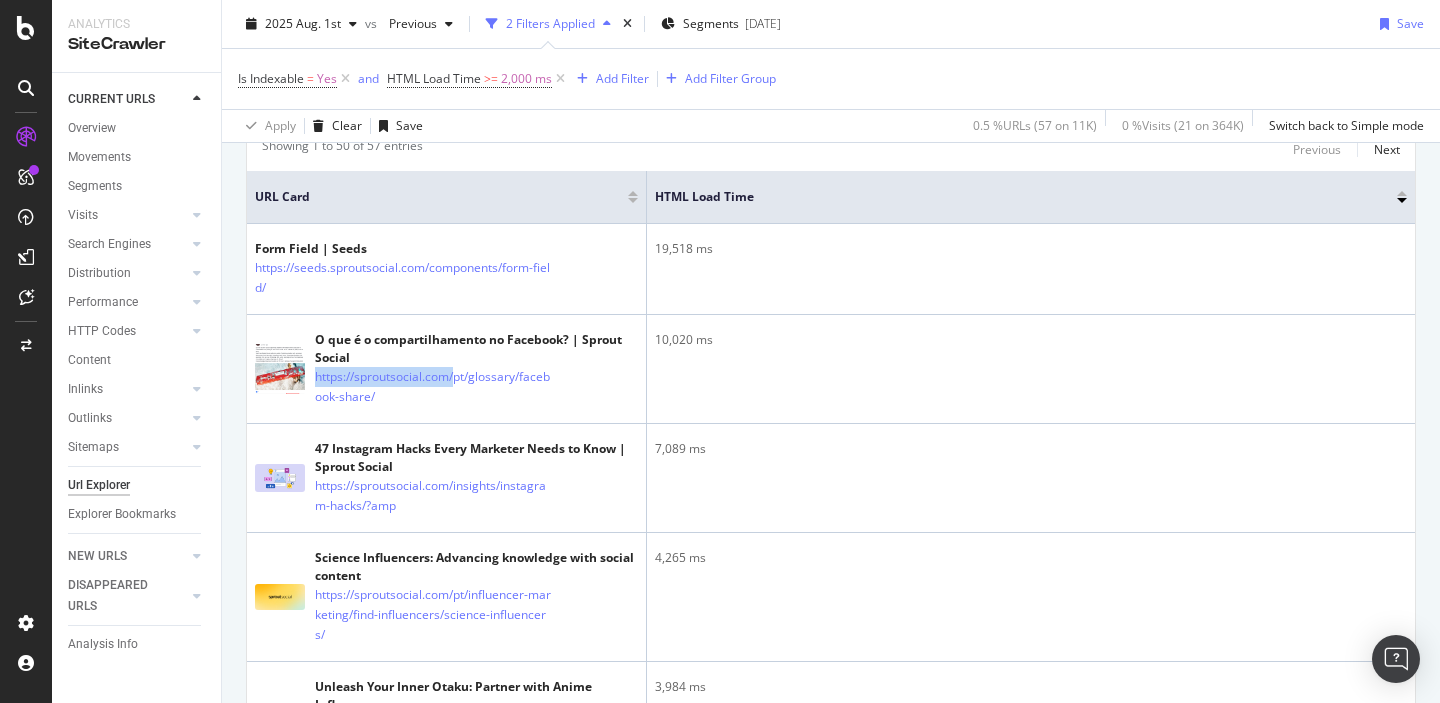 scroll, scrollTop: 3, scrollLeft: 0, axis: vertical 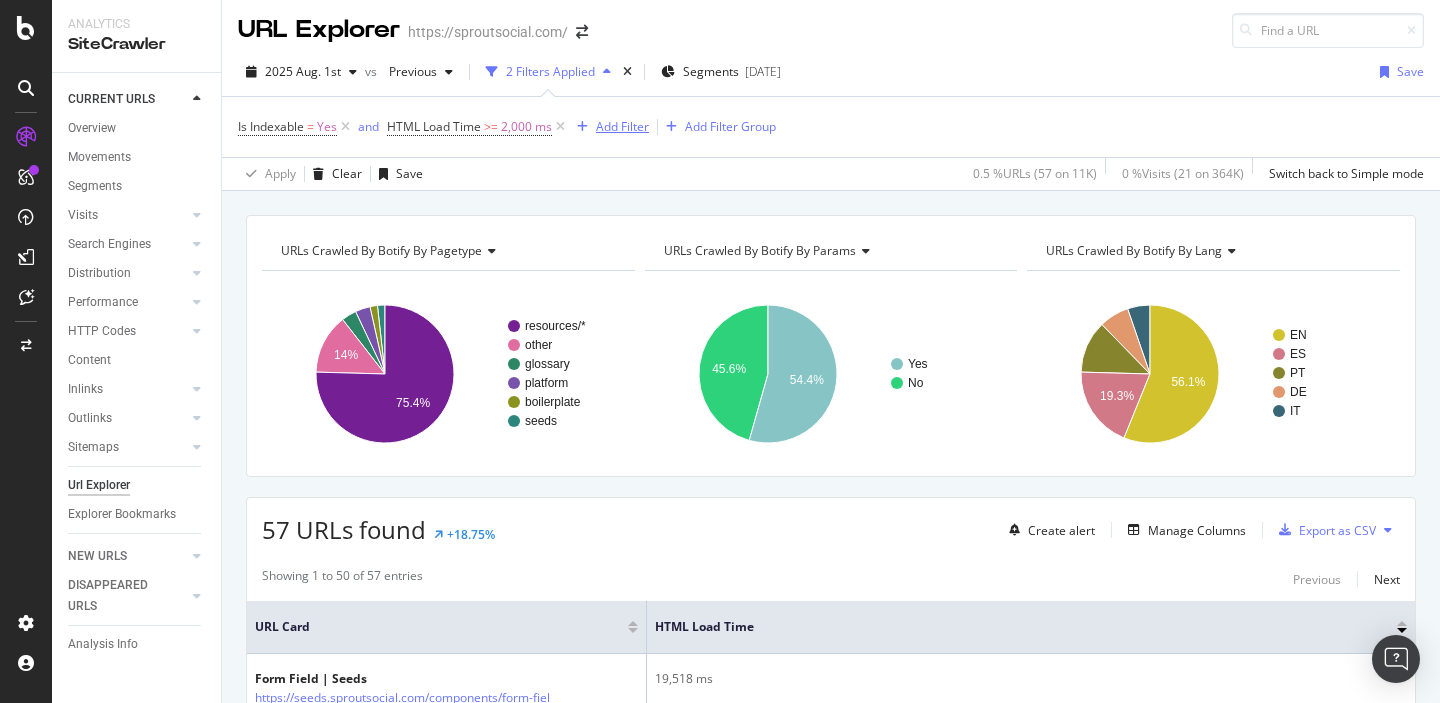 click on "Add Filter" at bounding box center (622, 126) 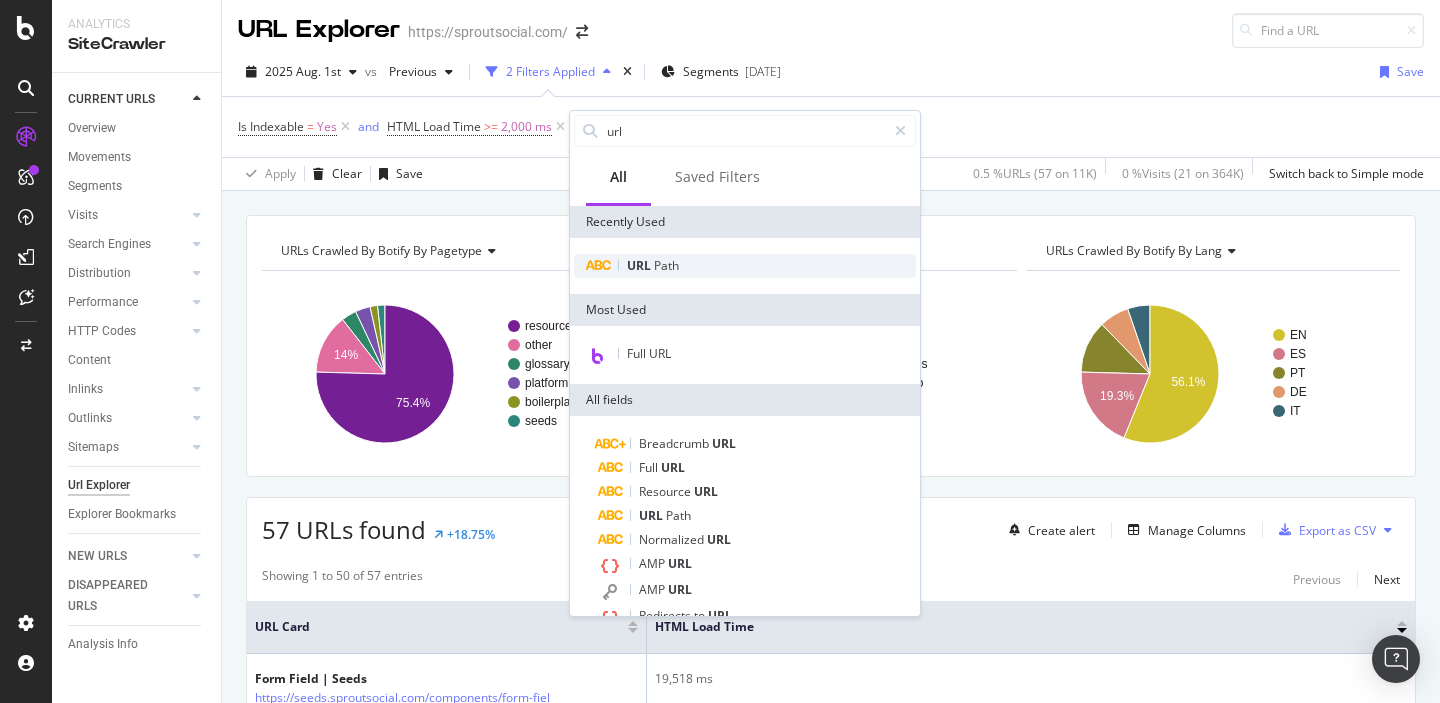 click on "URL" at bounding box center (640, 265) 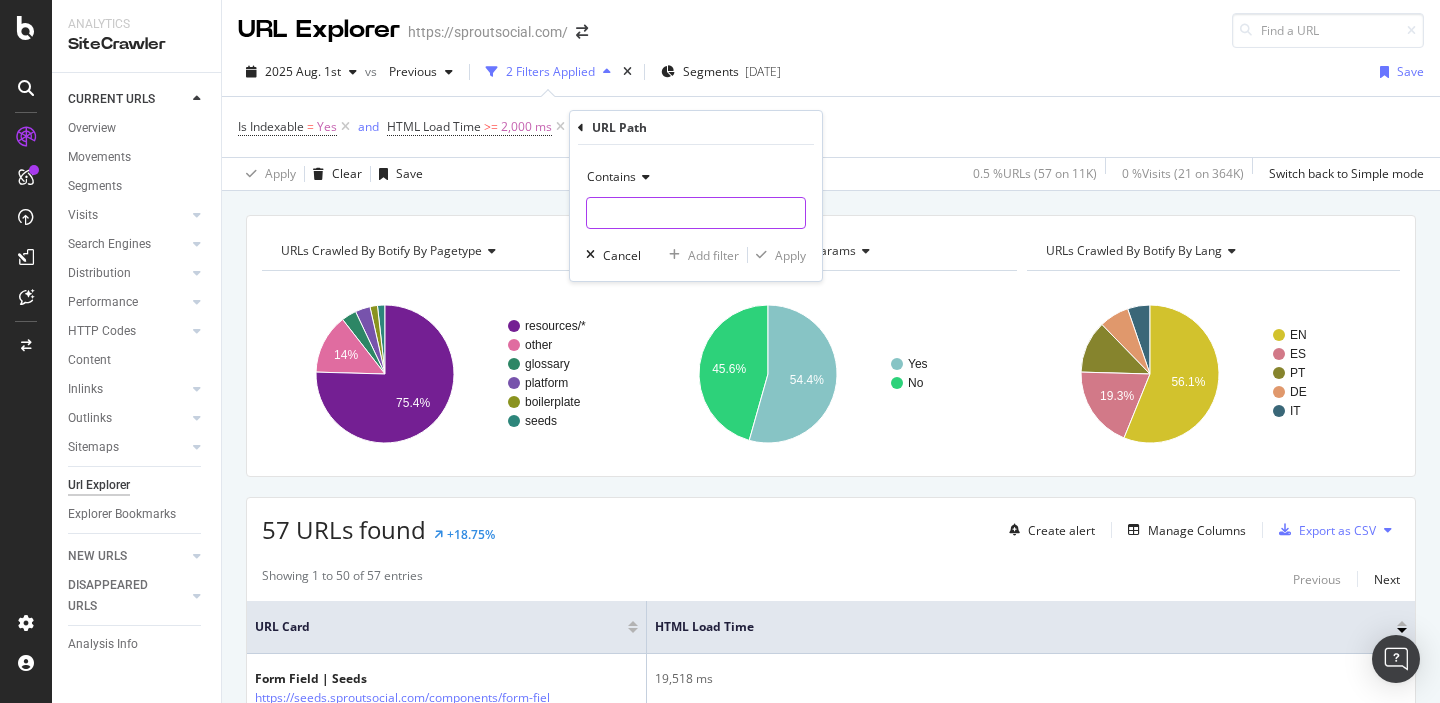 click at bounding box center [696, 213] 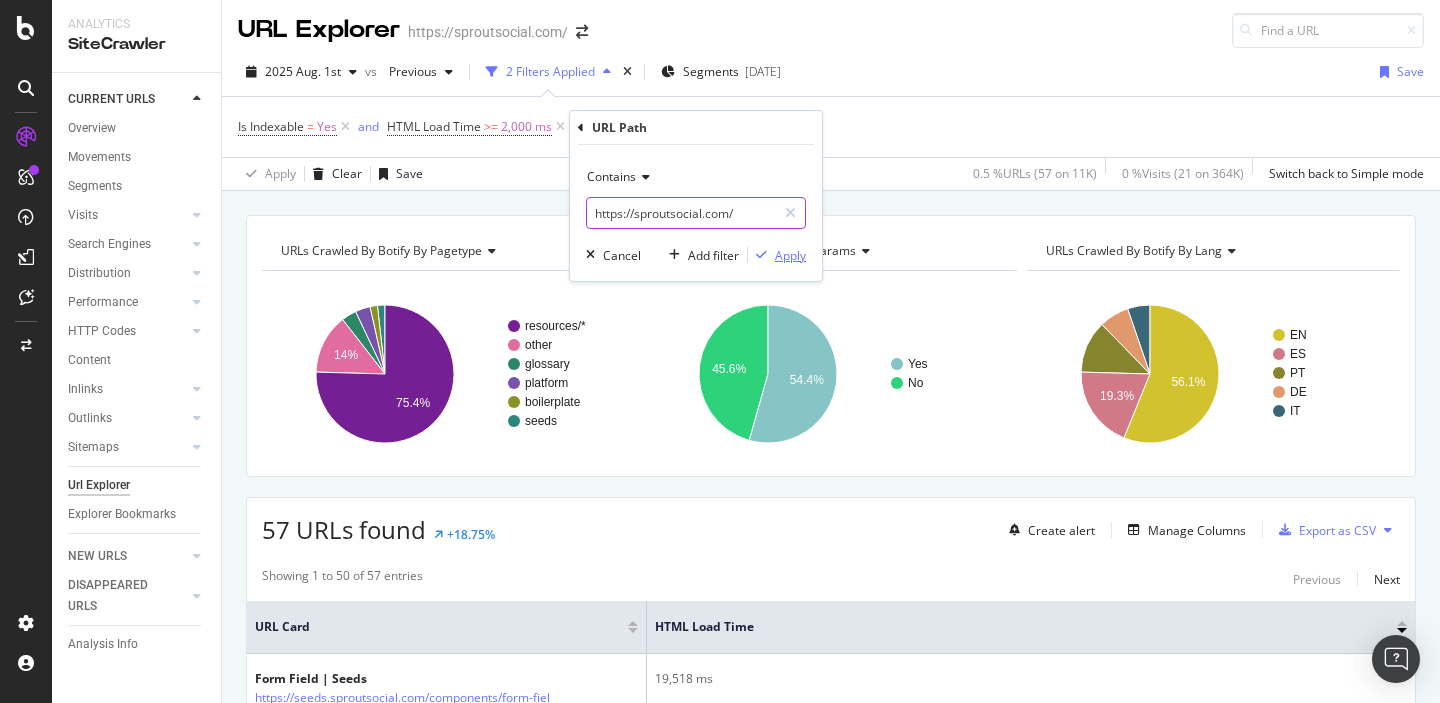type on "https://sproutsocial.com/" 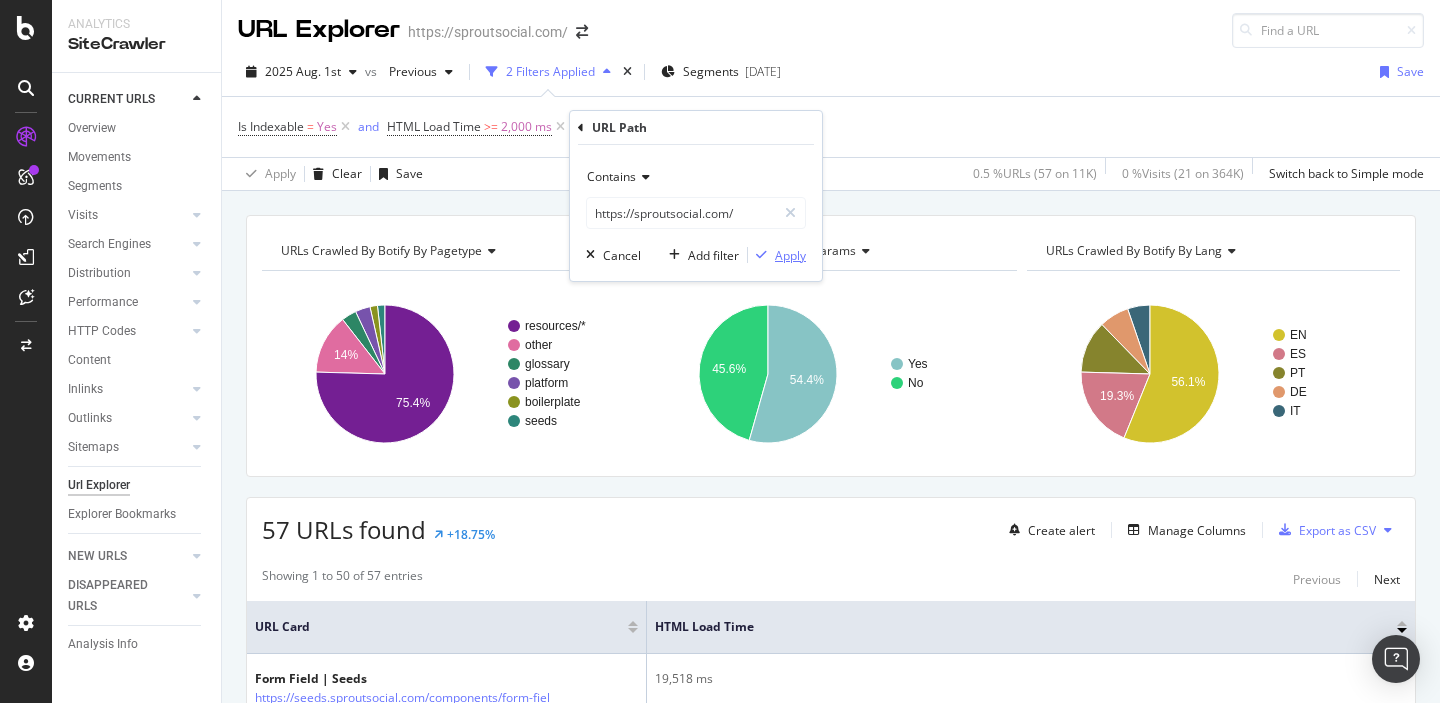 click on "Apply" at bounding box center [790, 255] 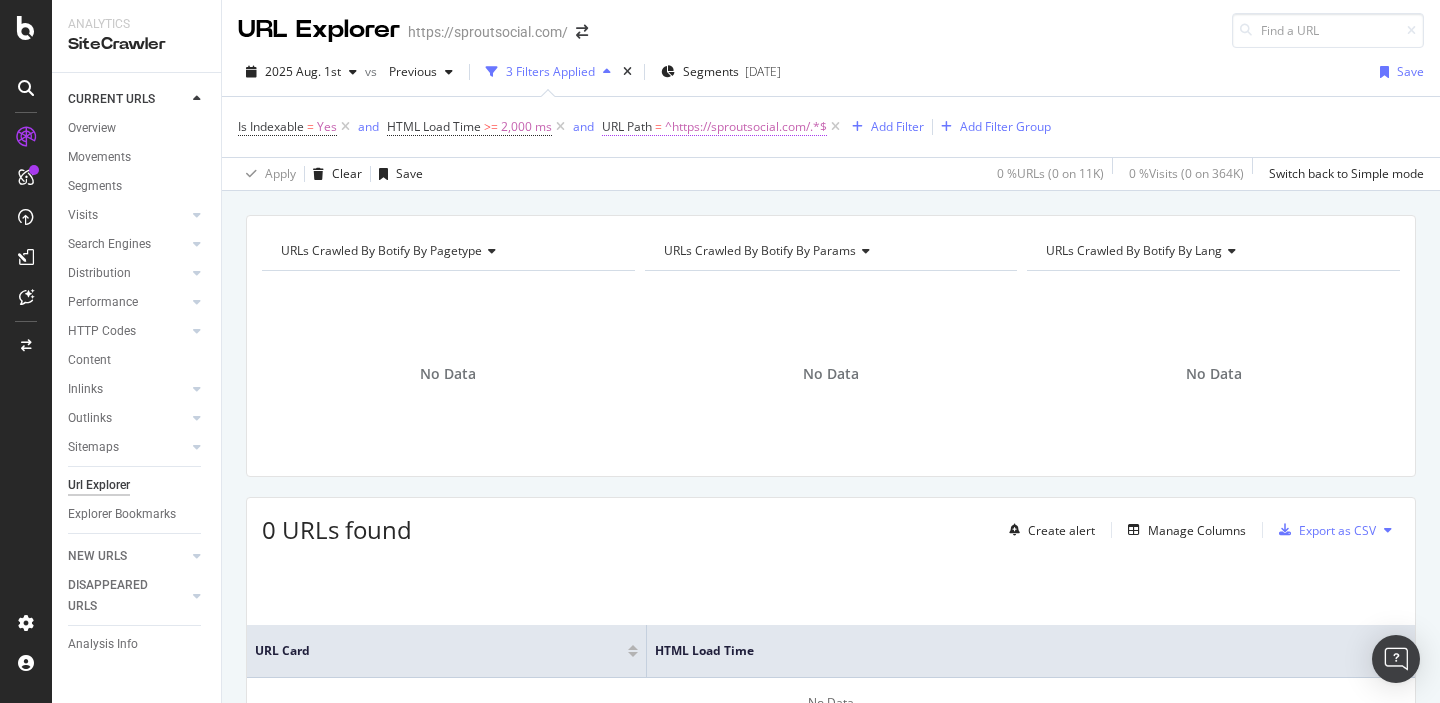 click on "^.* https://sproutsocial.com/.*$" at bounding box center [746, 127] 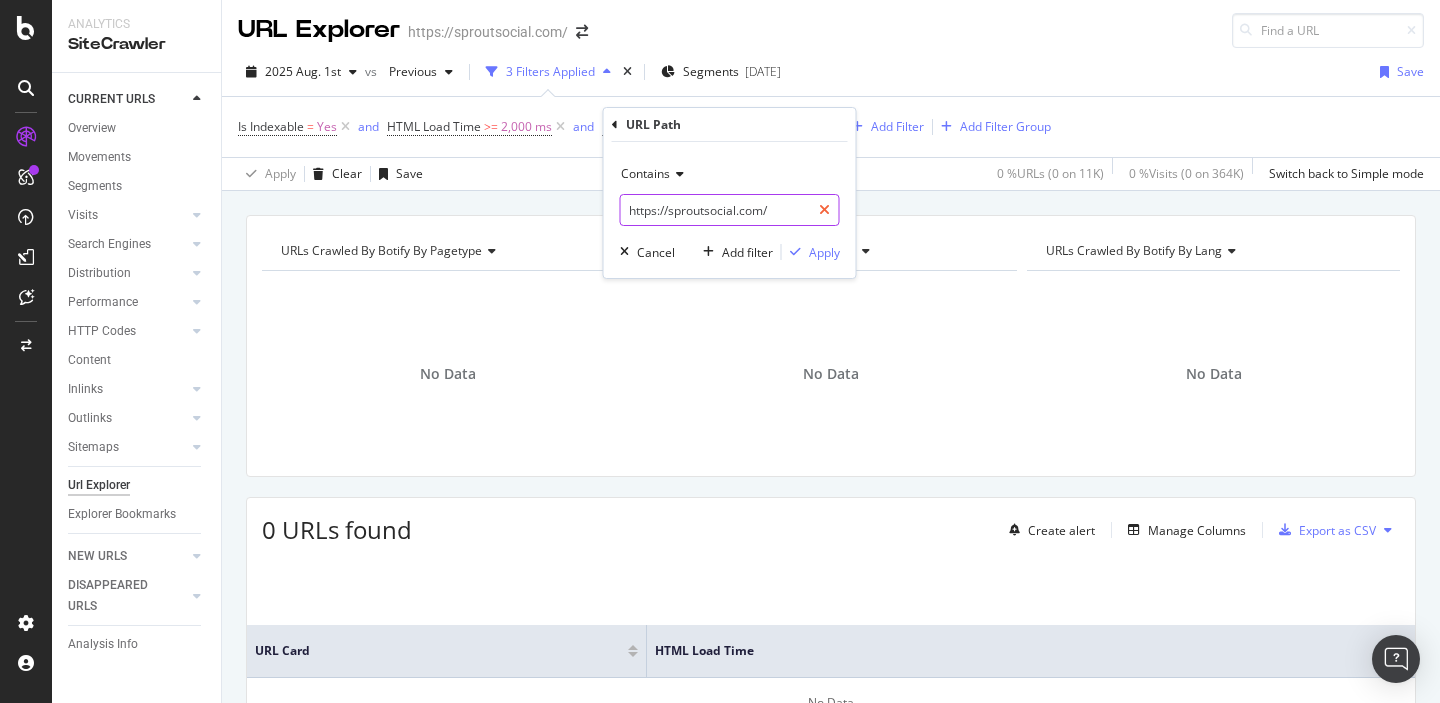 drag, startPoint x: 775, startPoint y: 207, endPoint x: 825, endPoint y: 214, distance: 50.48762 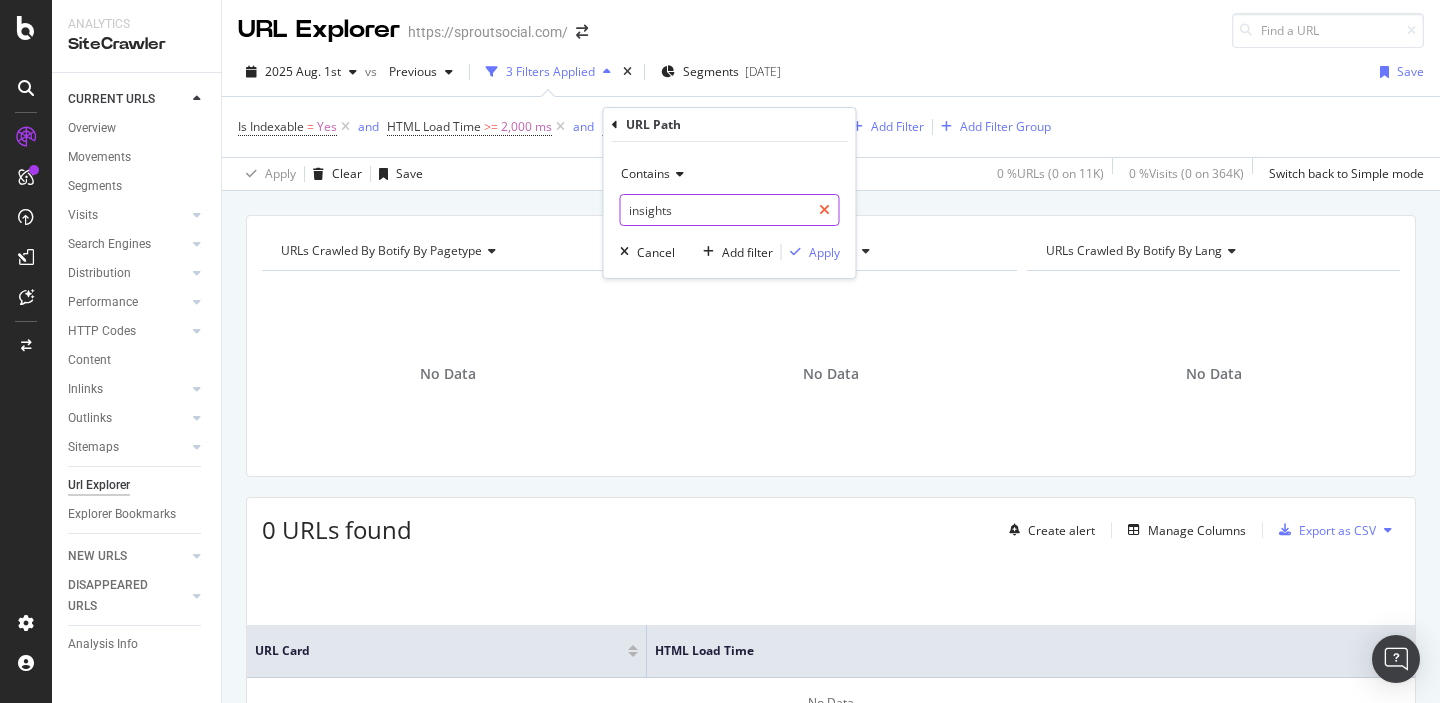 type on "insights" 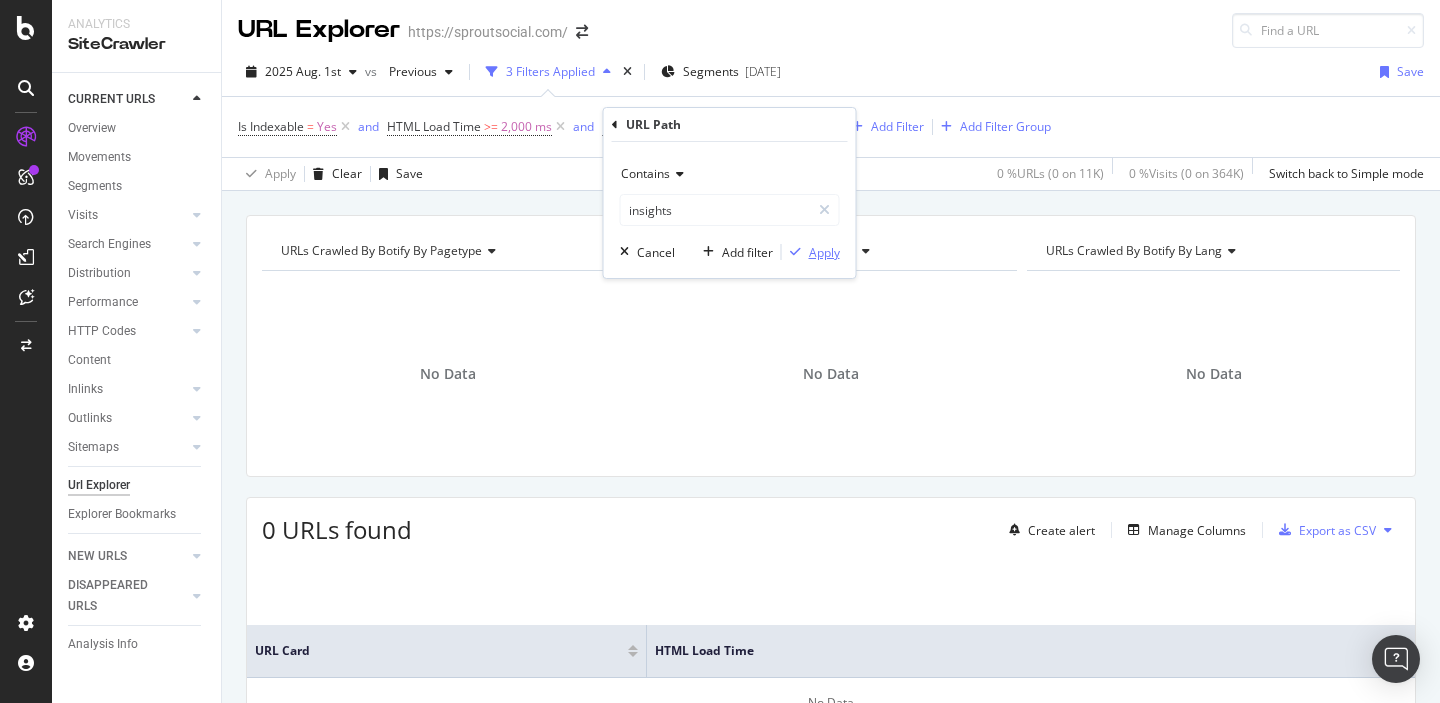 click on "Apply" at bounding box center [824, 252] 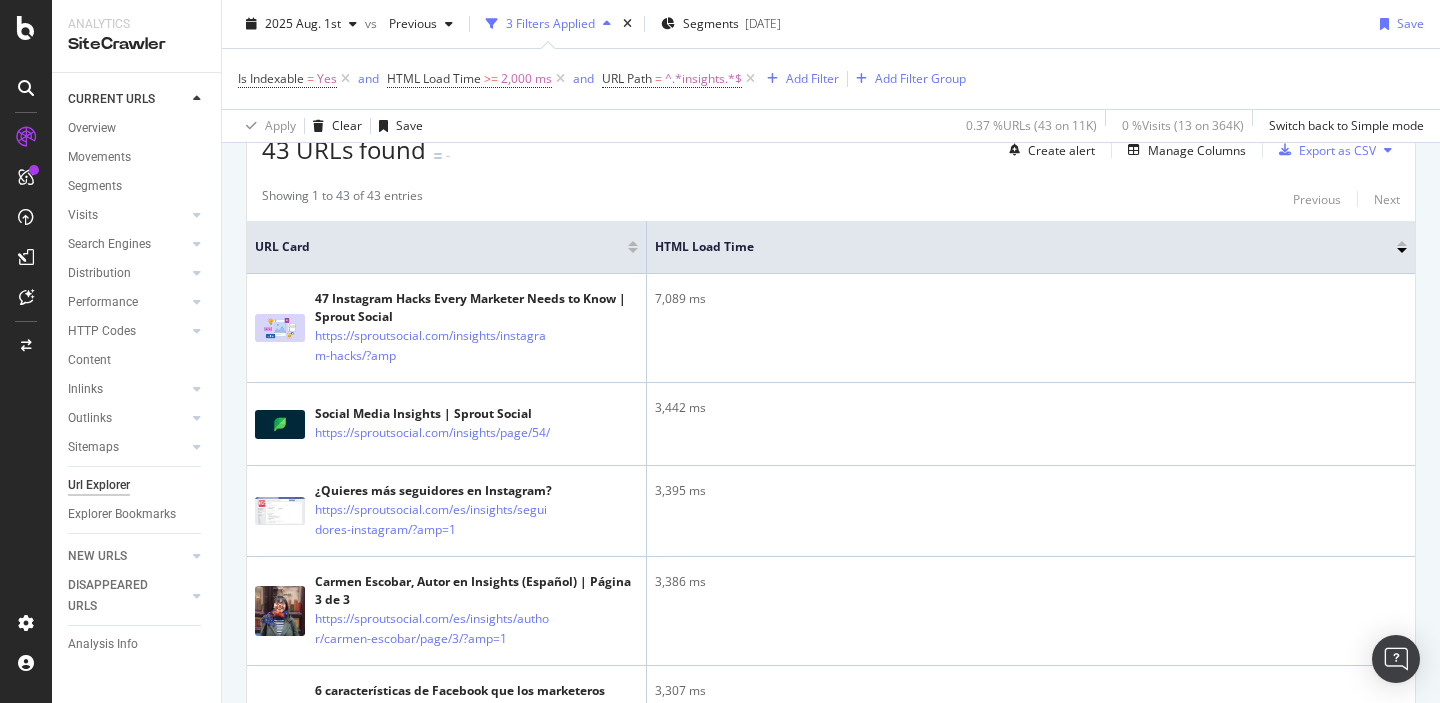 scroll, scrollTop: 0, scrollLeft: 0, axis: both 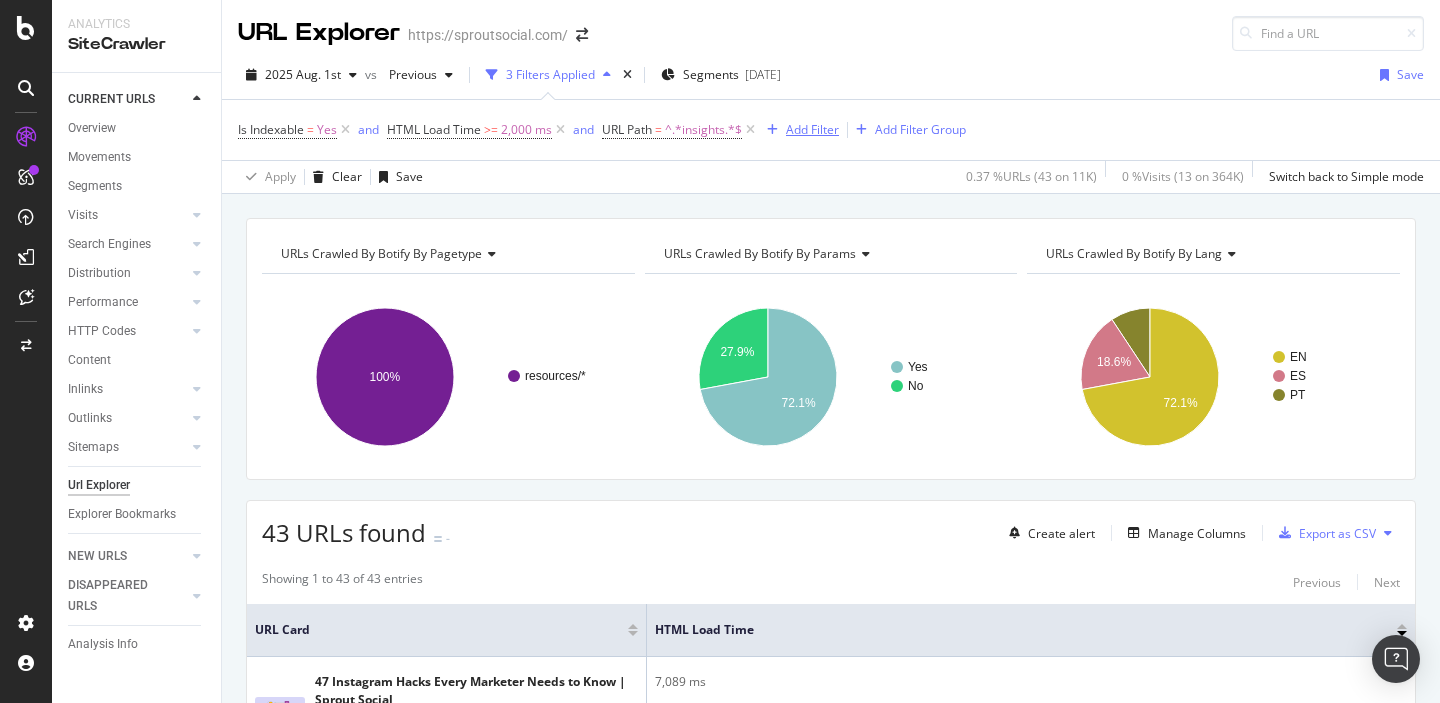 click on "Add Filter" at bounding box center [812, 129] 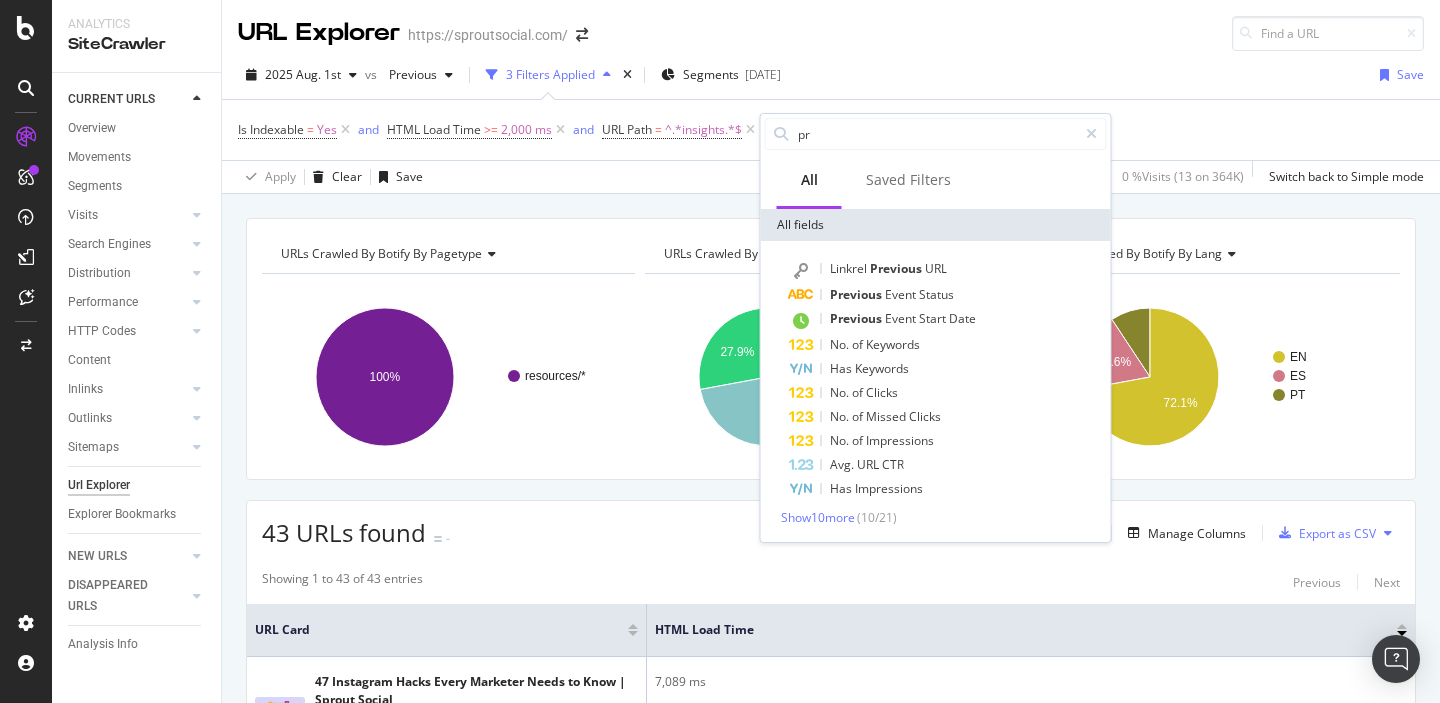 type on "p" 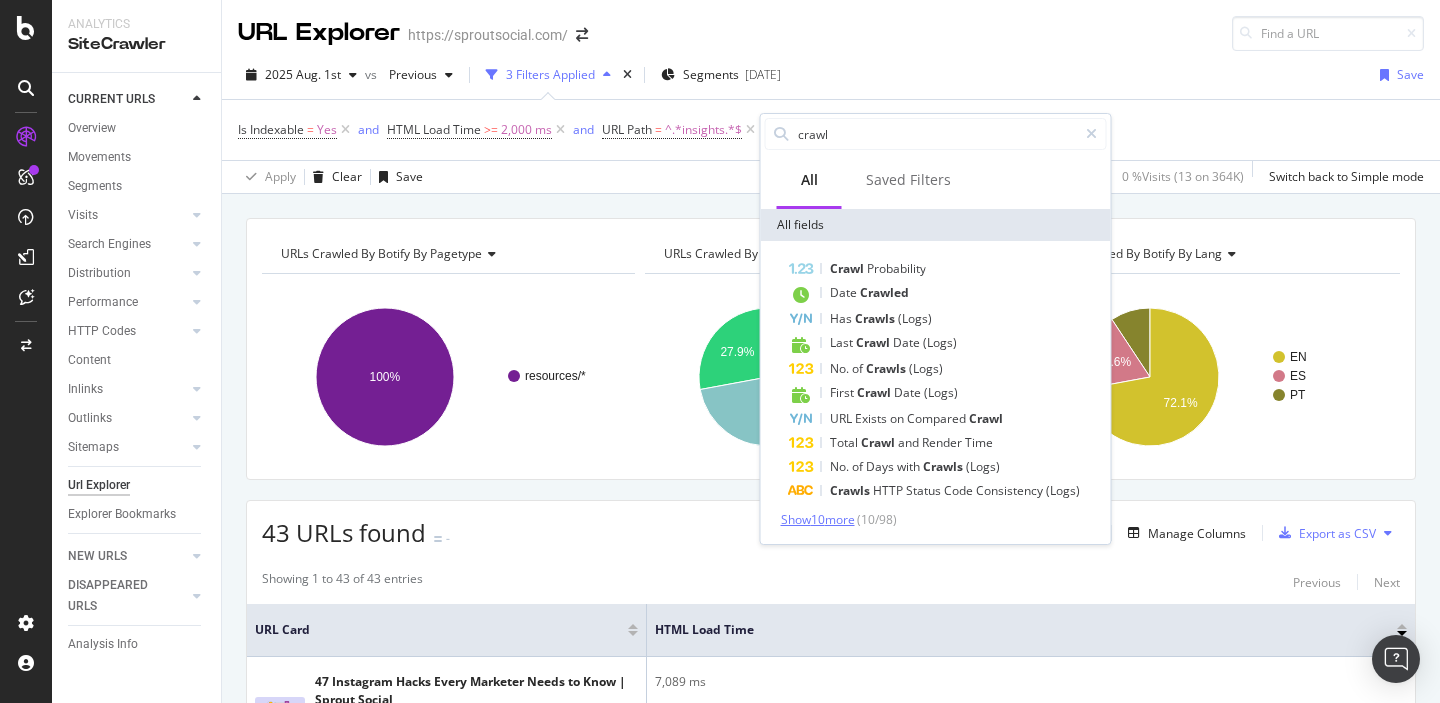 type on "crawl" 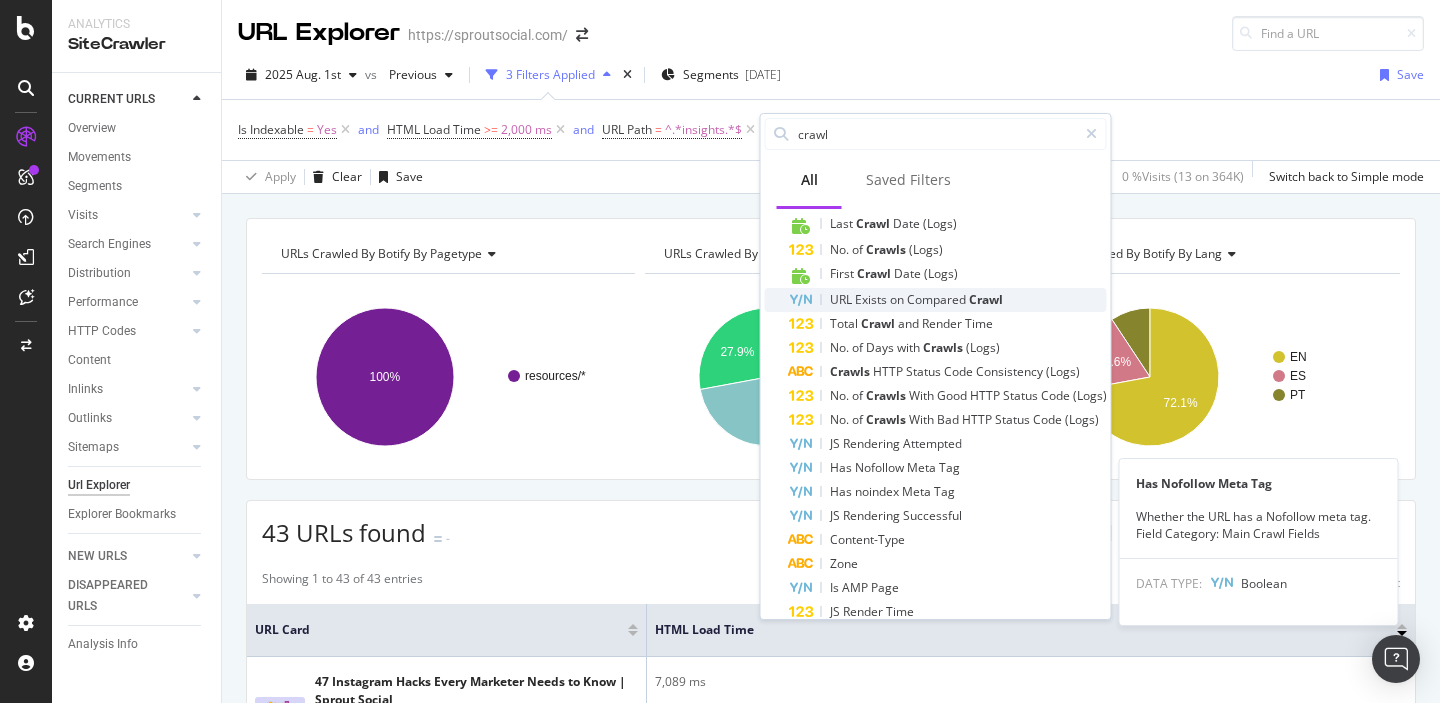 scroll, scrollTop: 111, scrollLeft: 0, axis: vertical 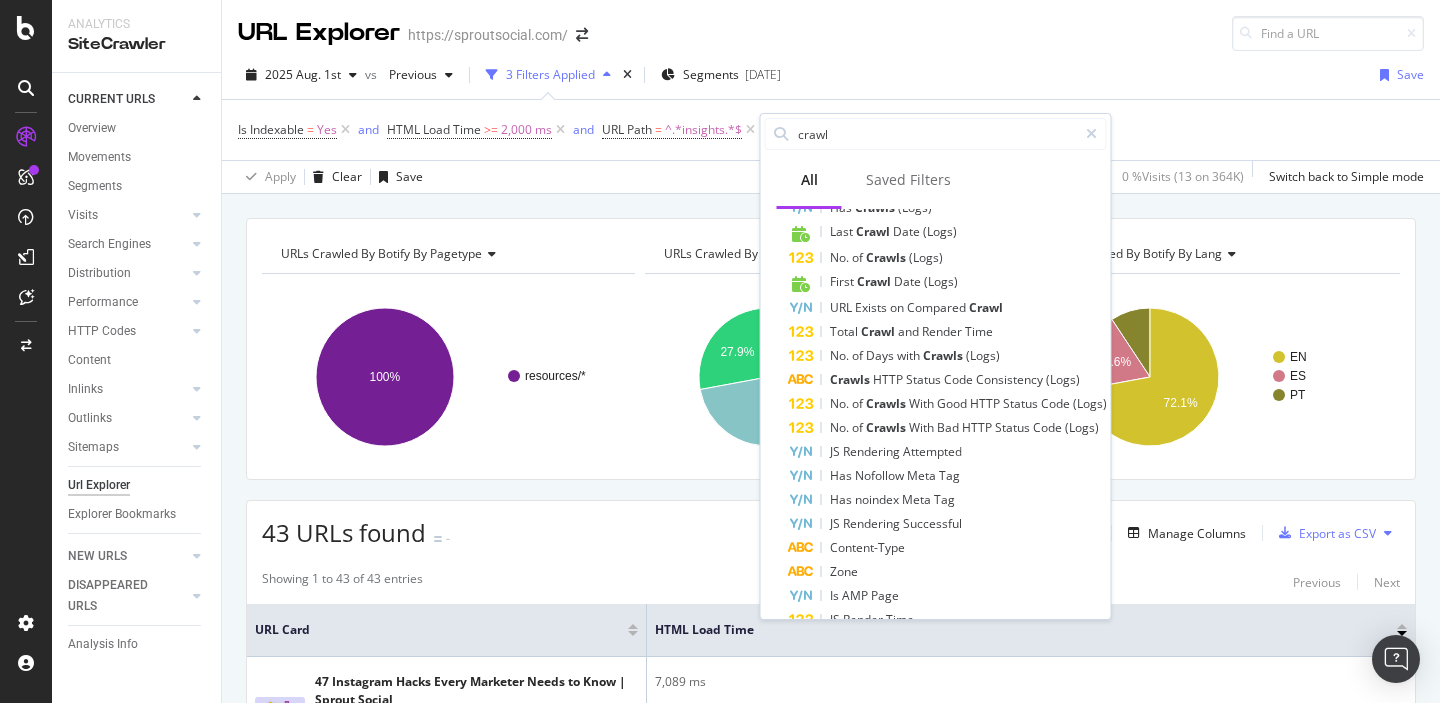 click on "2025 Aug. 1st vs Previous 3 Filters Applied Segments 2025-03-13 Save Is Indexable   =     Yes and HTML Load Time   >=     2,000 ms and URL Path   =     ^.*insights.*$ Add Filter Add Filter Group Apply Clear Save 0.37 %  URLs ( 43 on 11K ) 0 %  Visits ( 13 on 364K ) Switch back to Simple mode" at bounding box center [831, 122] 